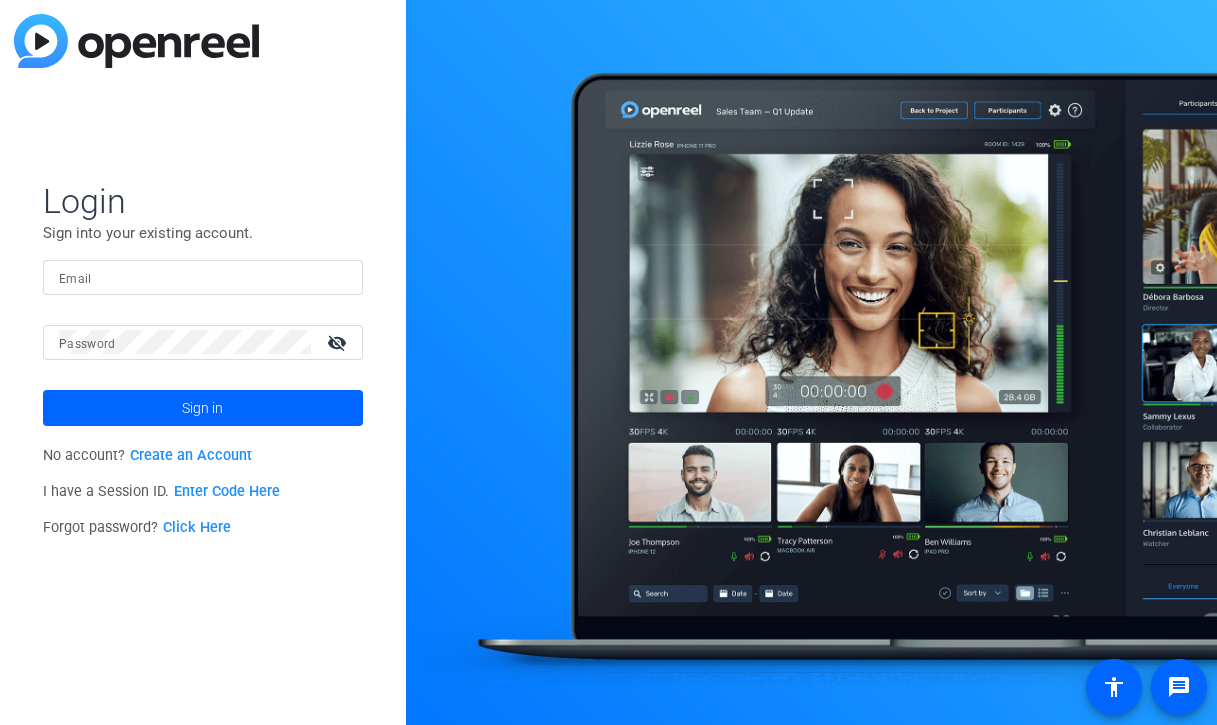 scroll, scrollTop: 0, scrollLeft: 0, axis: both 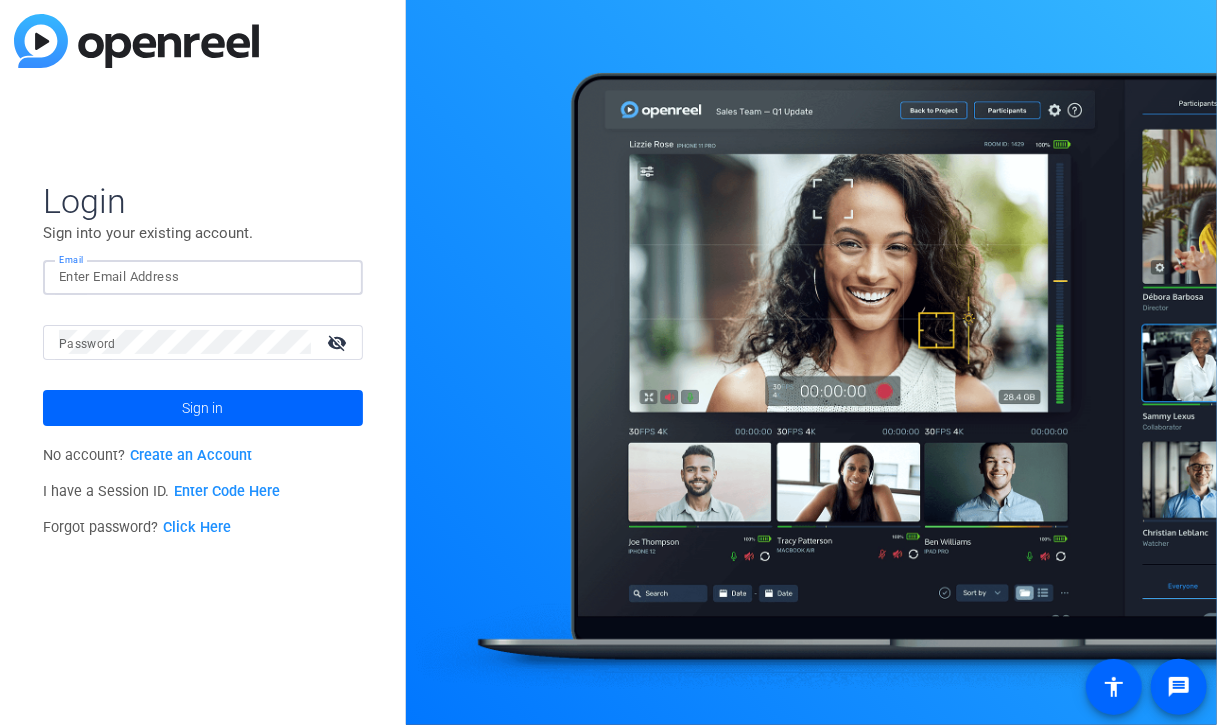 click on "Email" at bounding box center (203, 277) 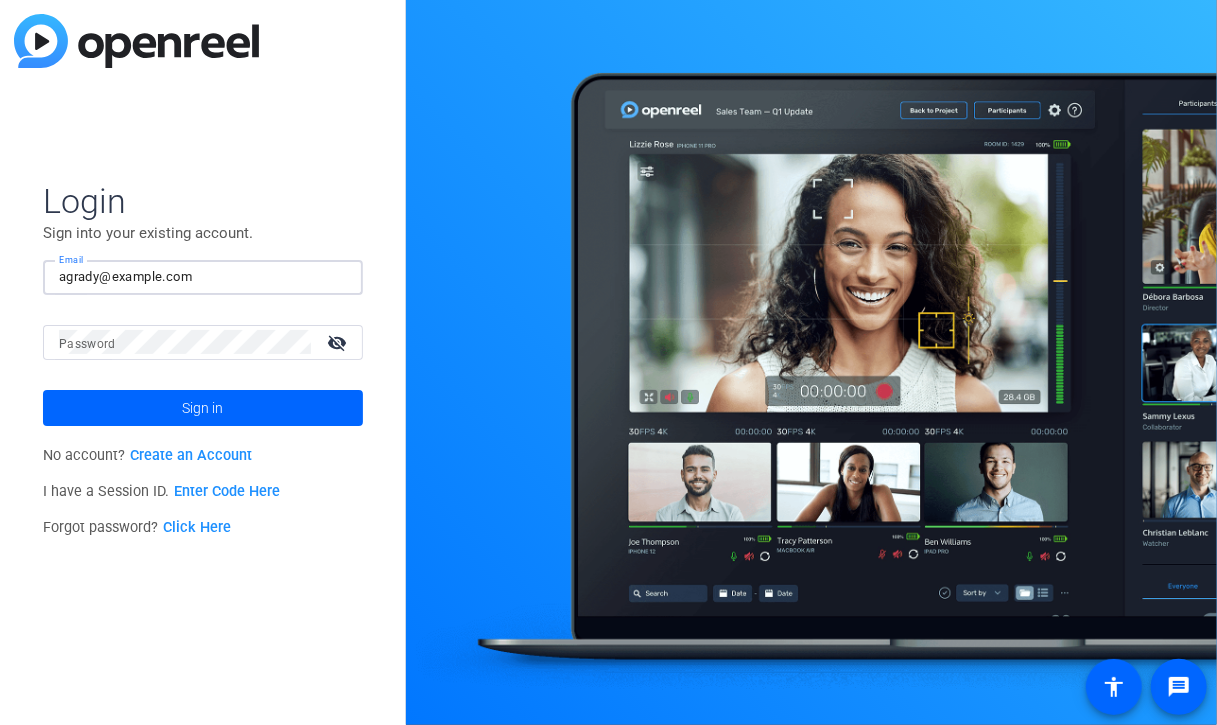 scroll, scrollTop: 0, scrollLeft: 0, axis: both 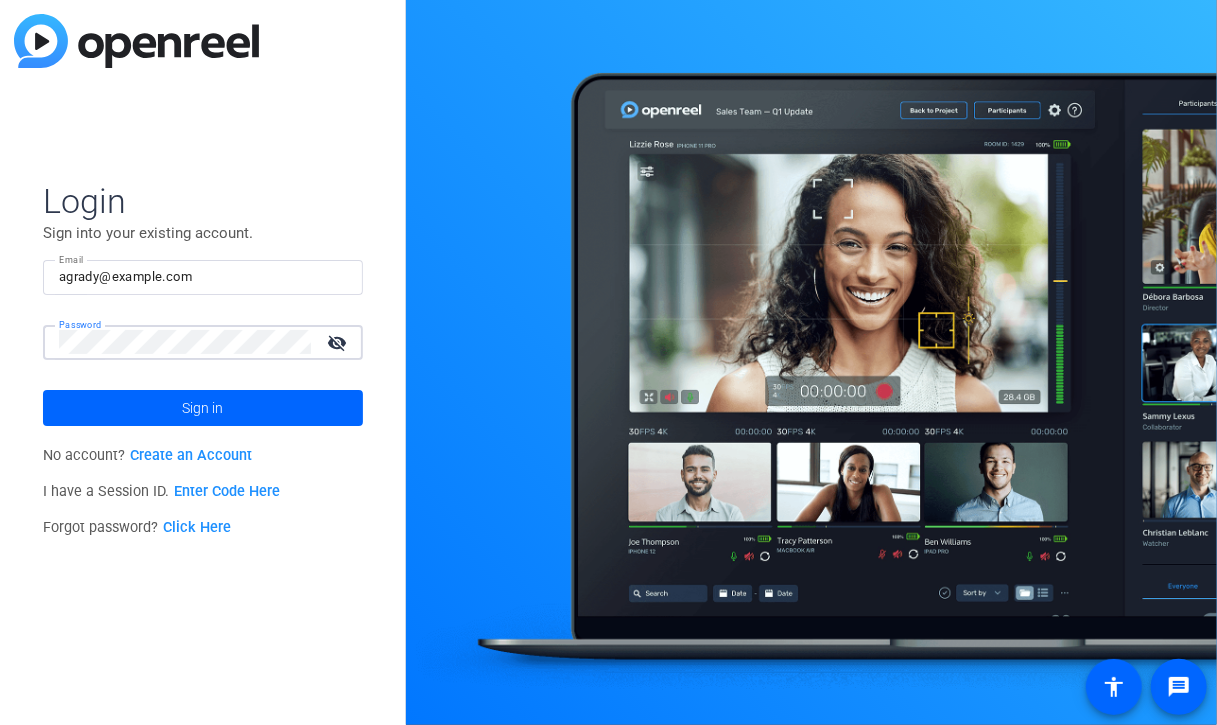 click on "agrady@example.com" 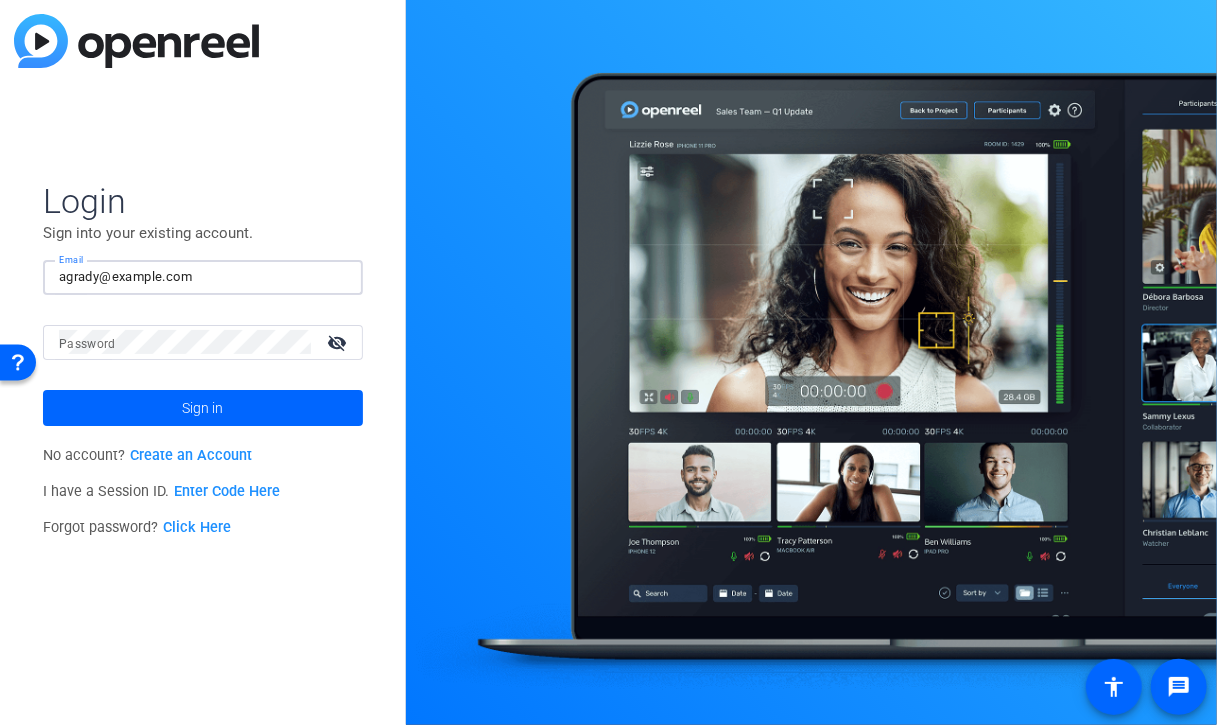 click on "agrady@example.com" at bounding box center (203, 277) 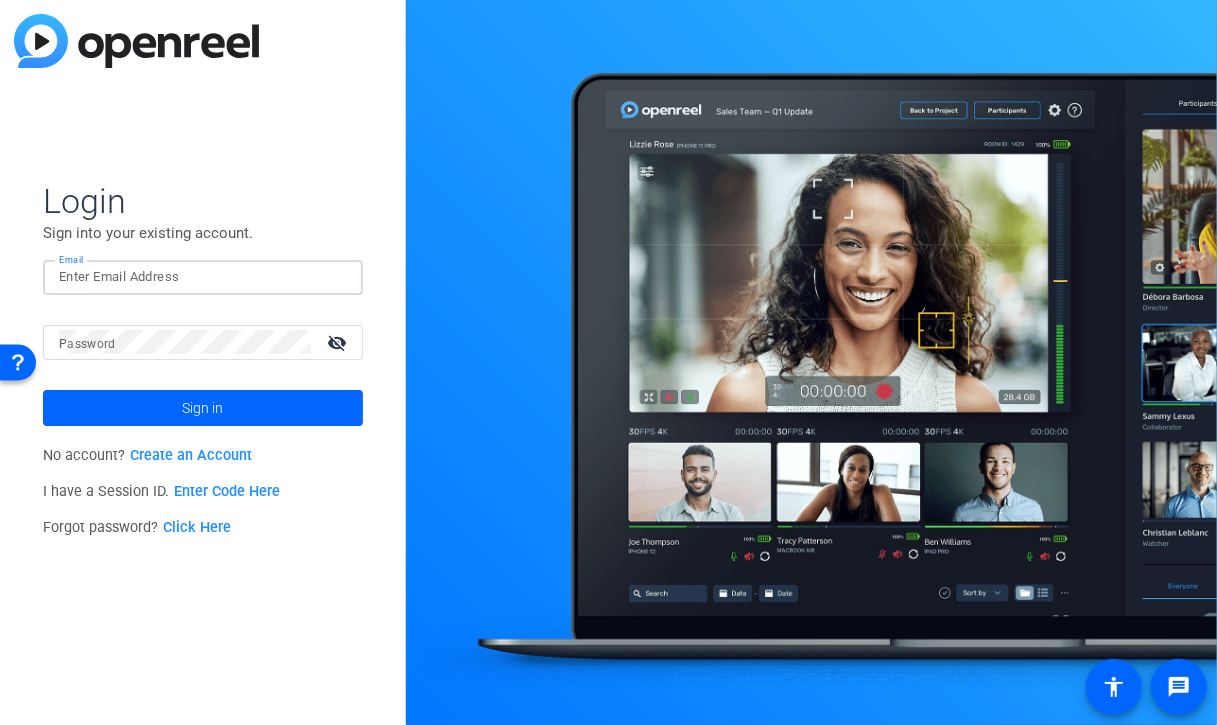 click on "Email" at bounding box center (203, 277) 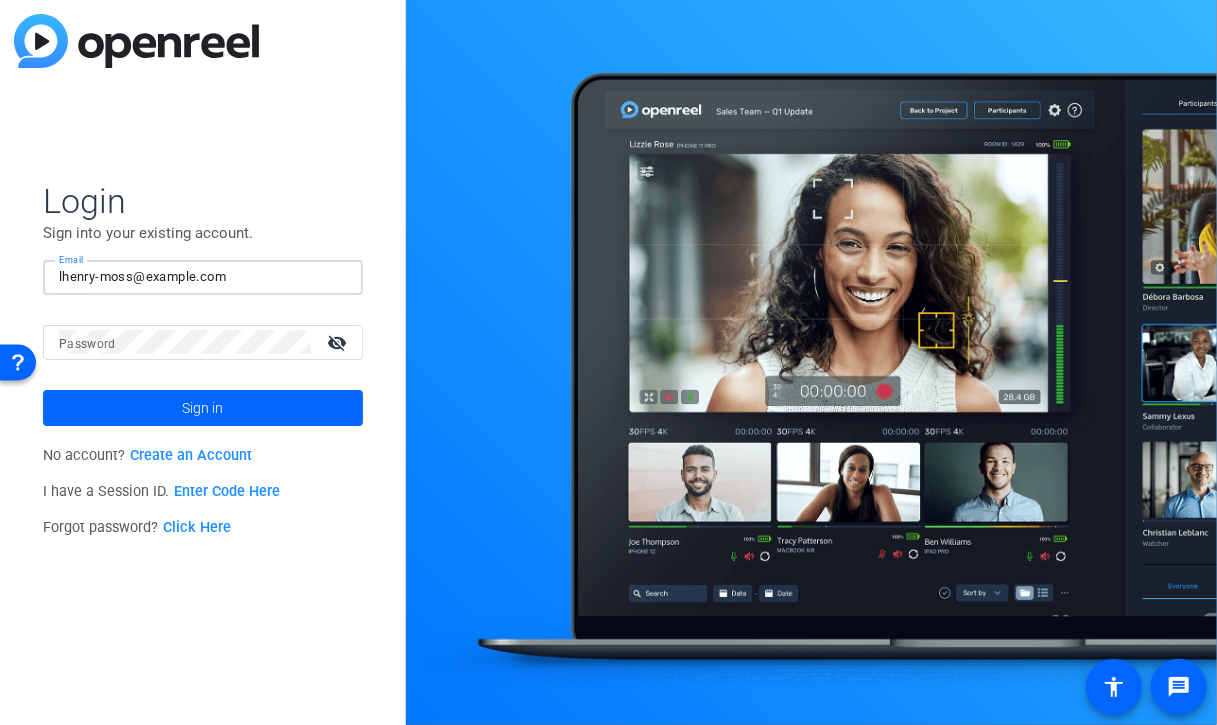 type on "agrady@example.com" 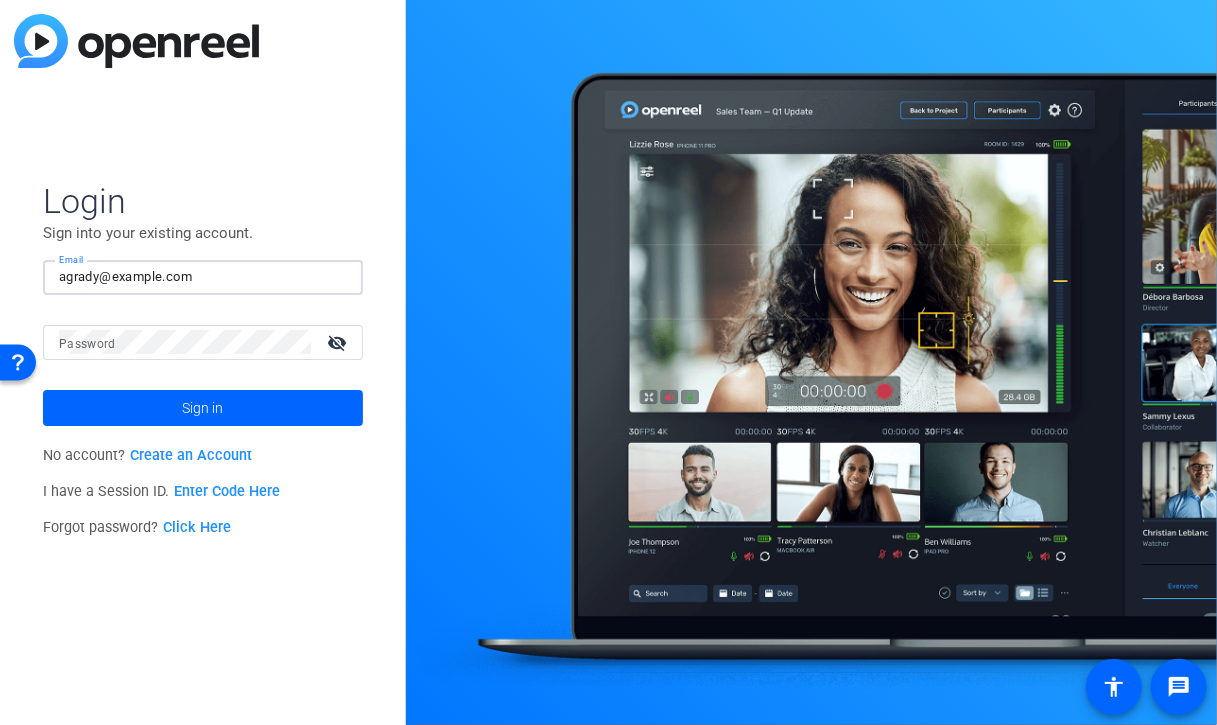click on "agrady@example.com" at bounding box center [203, 277] 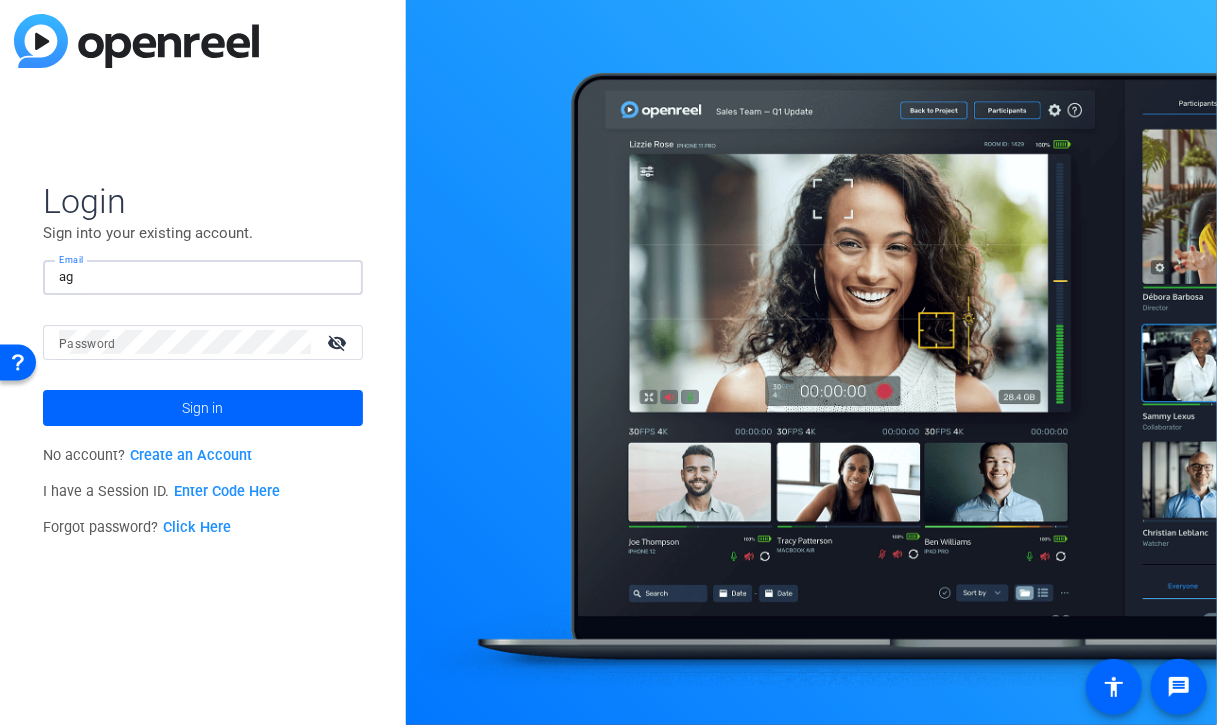 type on "a" 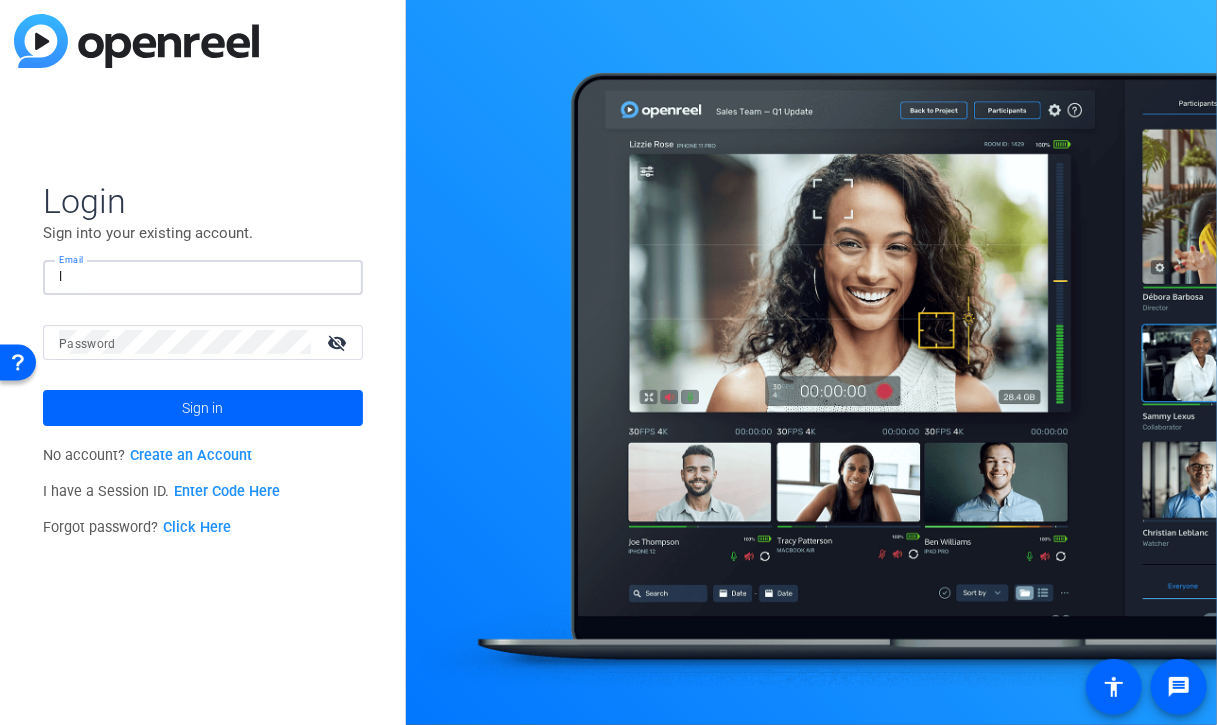 type on "lhenry-moss@example.com" 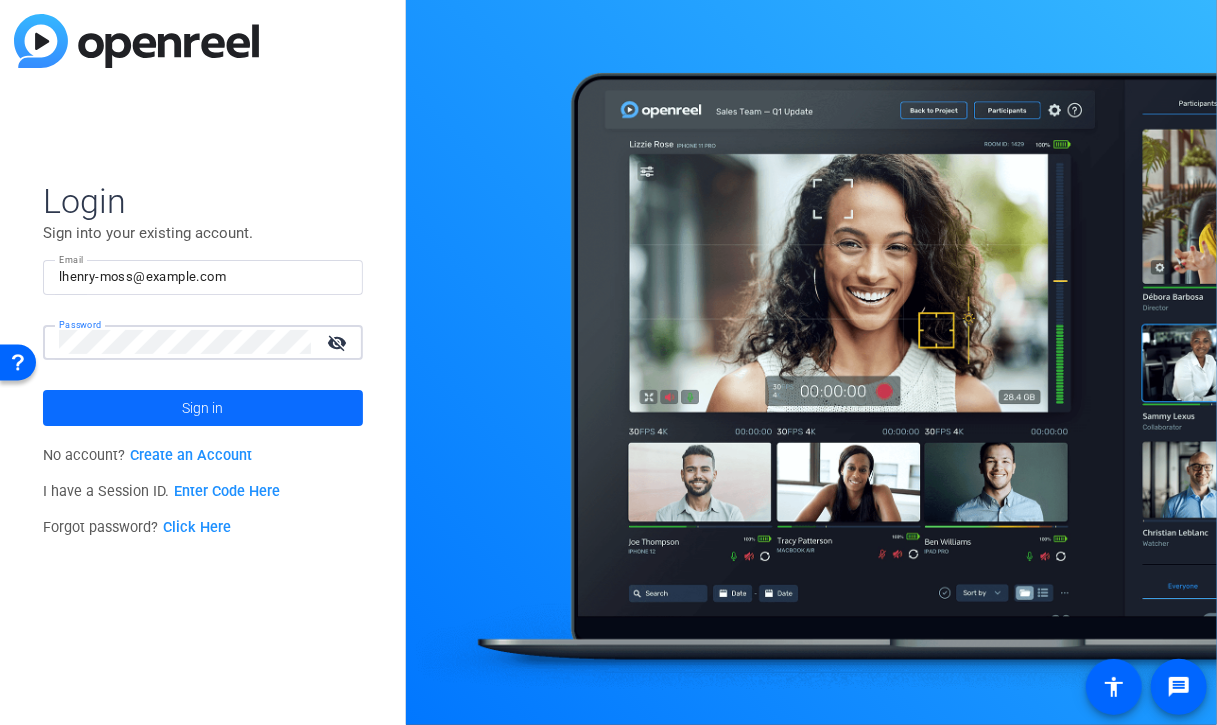 click 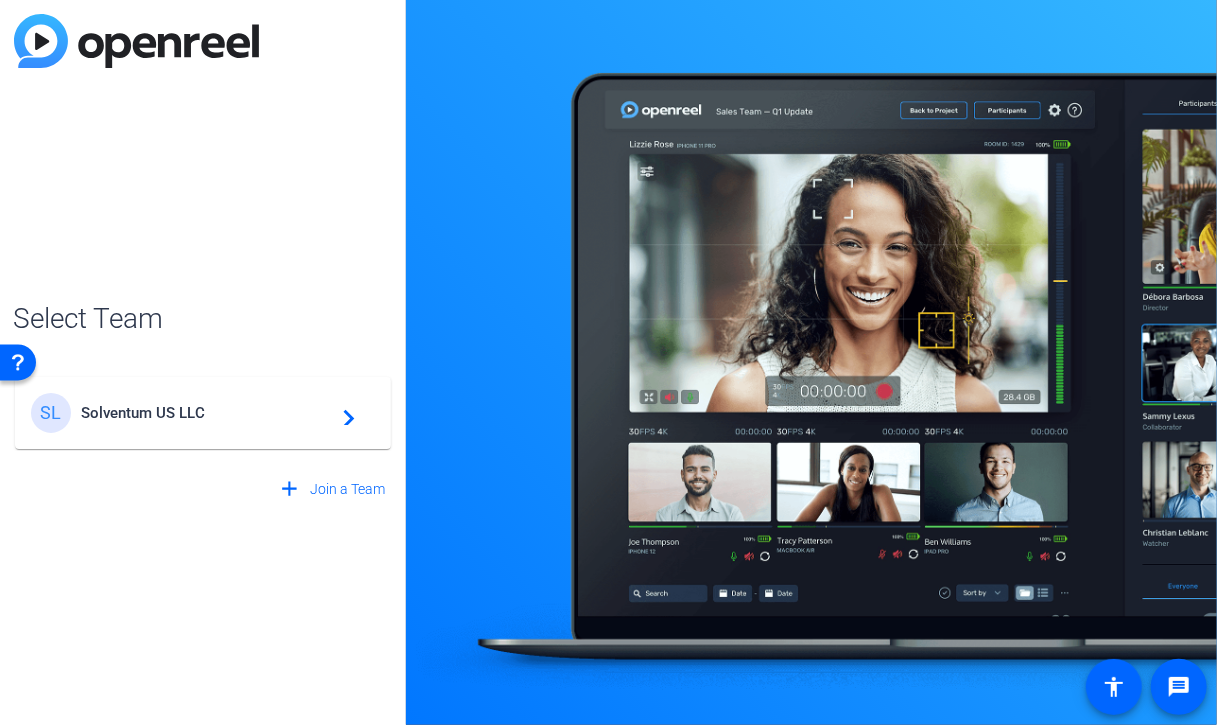 click on "Solventum US LLC" 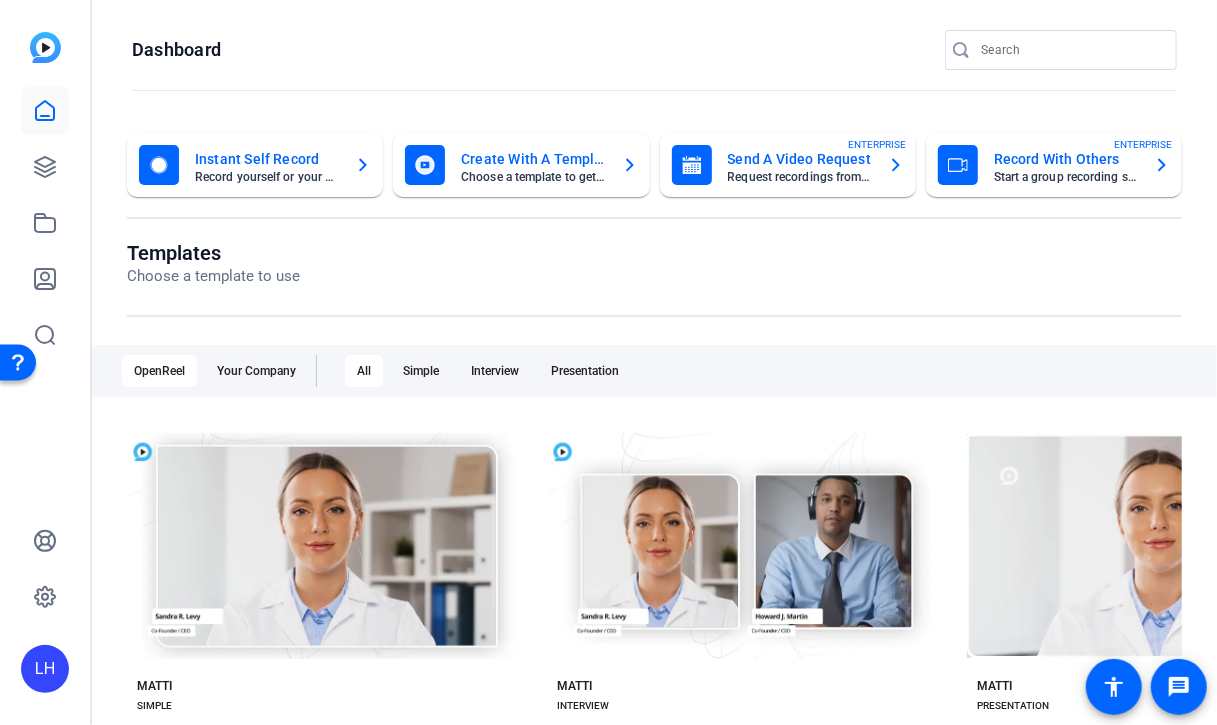 click on "LH" 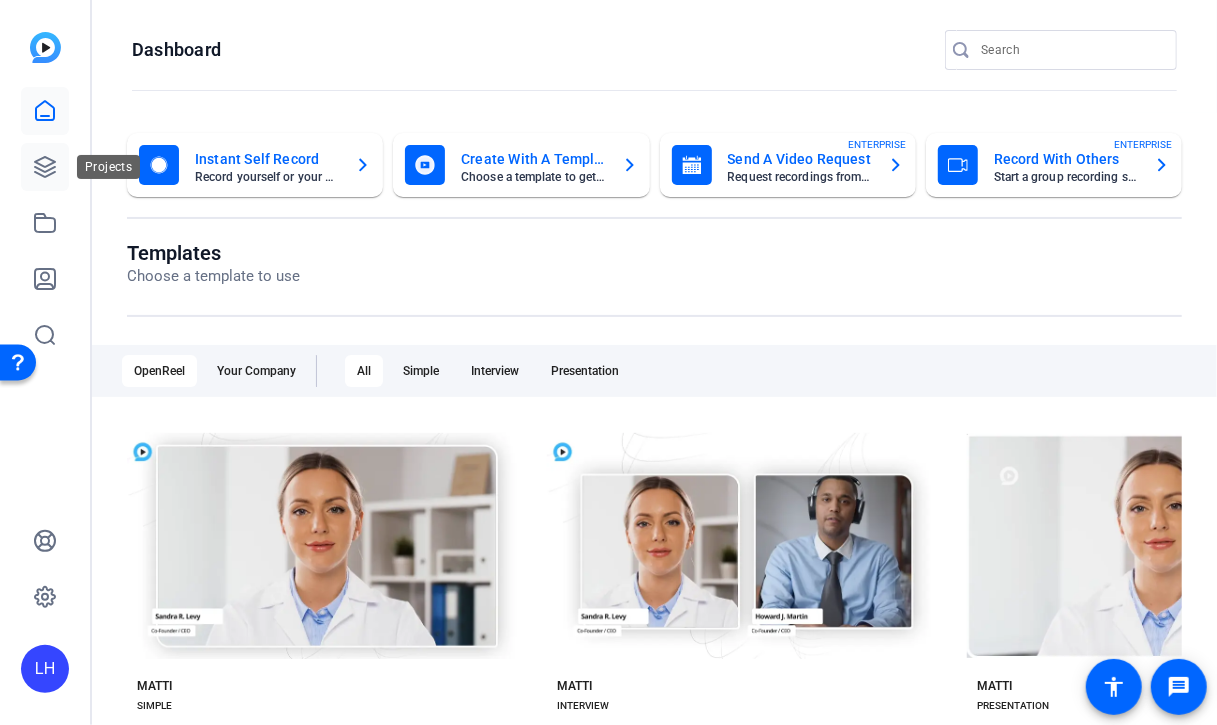 click 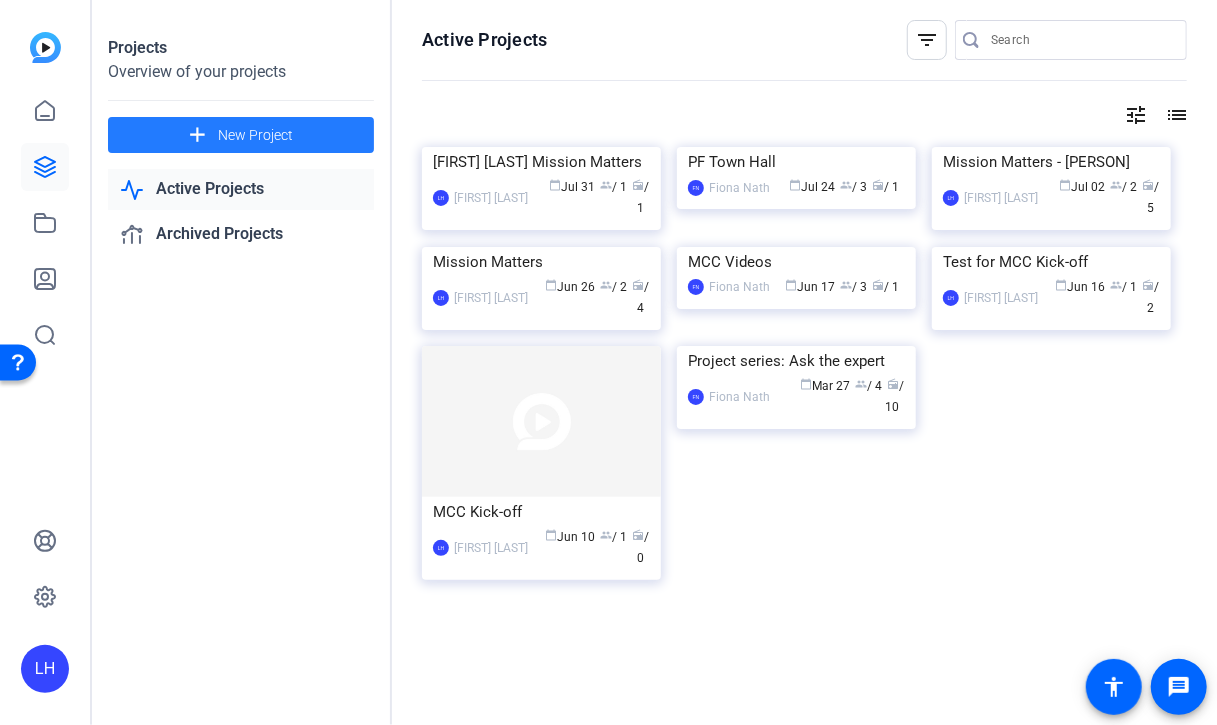 click on "New Project" 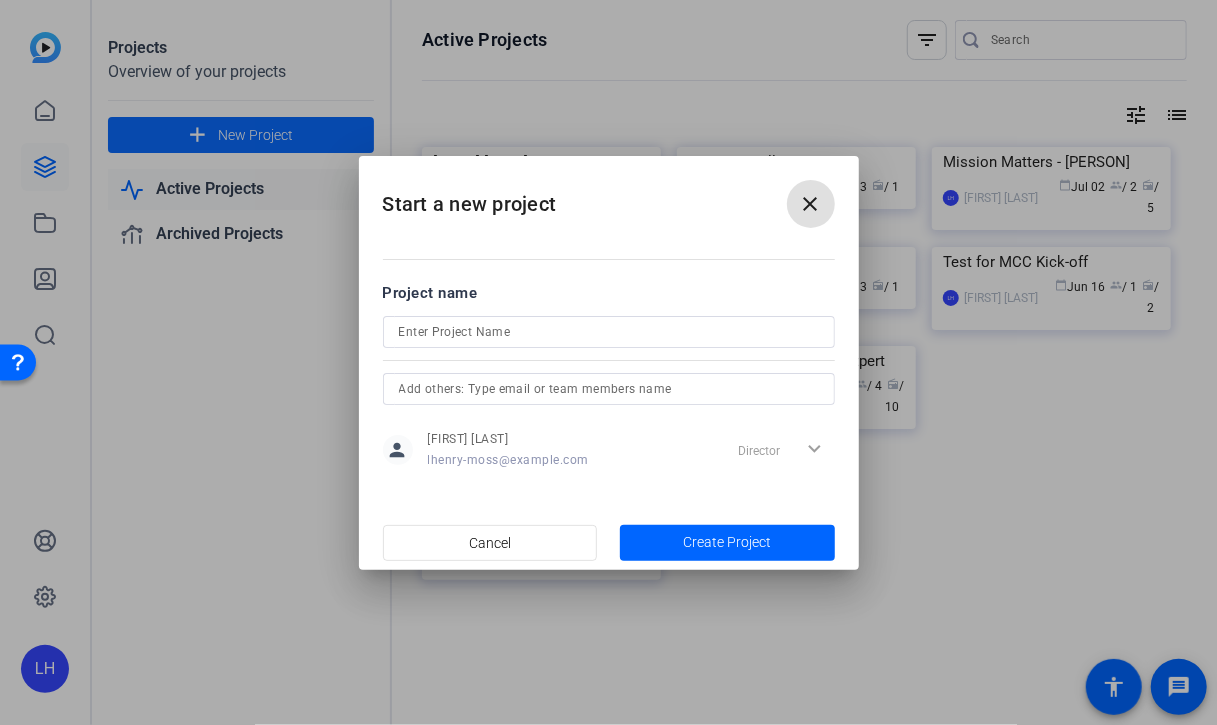 click at bounding box center [608, 362] 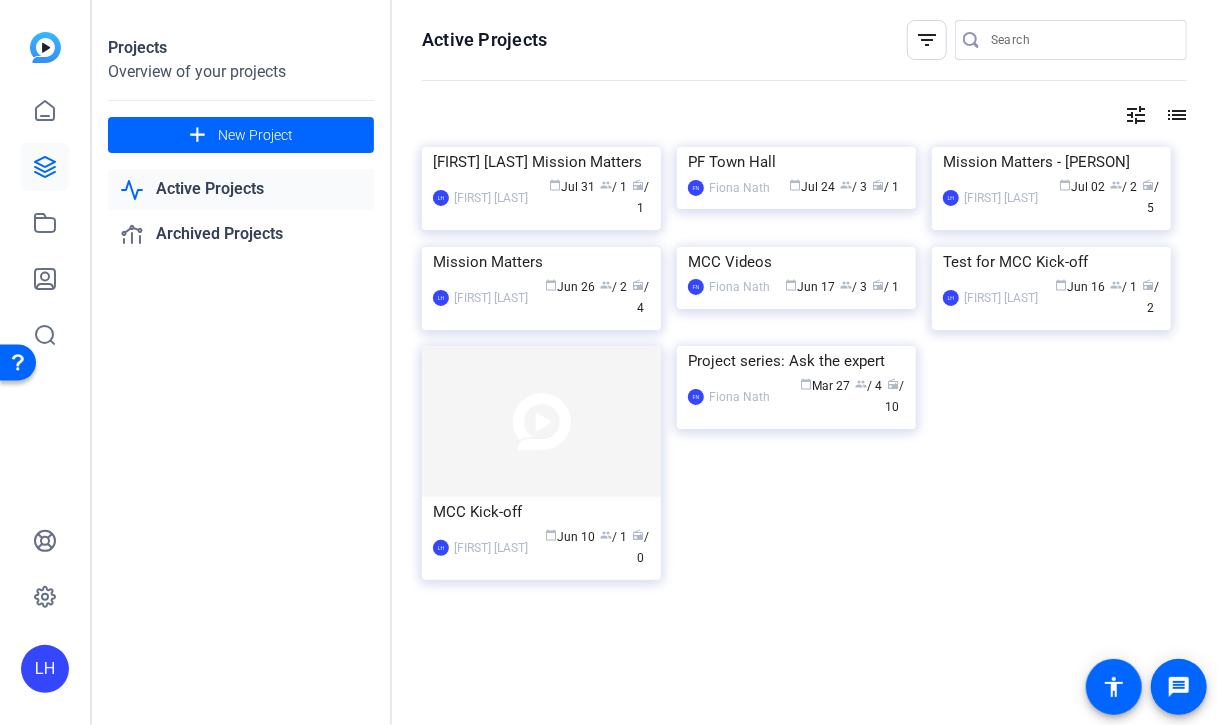 click on "Projects Overview of your projects add  New Project
Active Projects
Archived Projects" 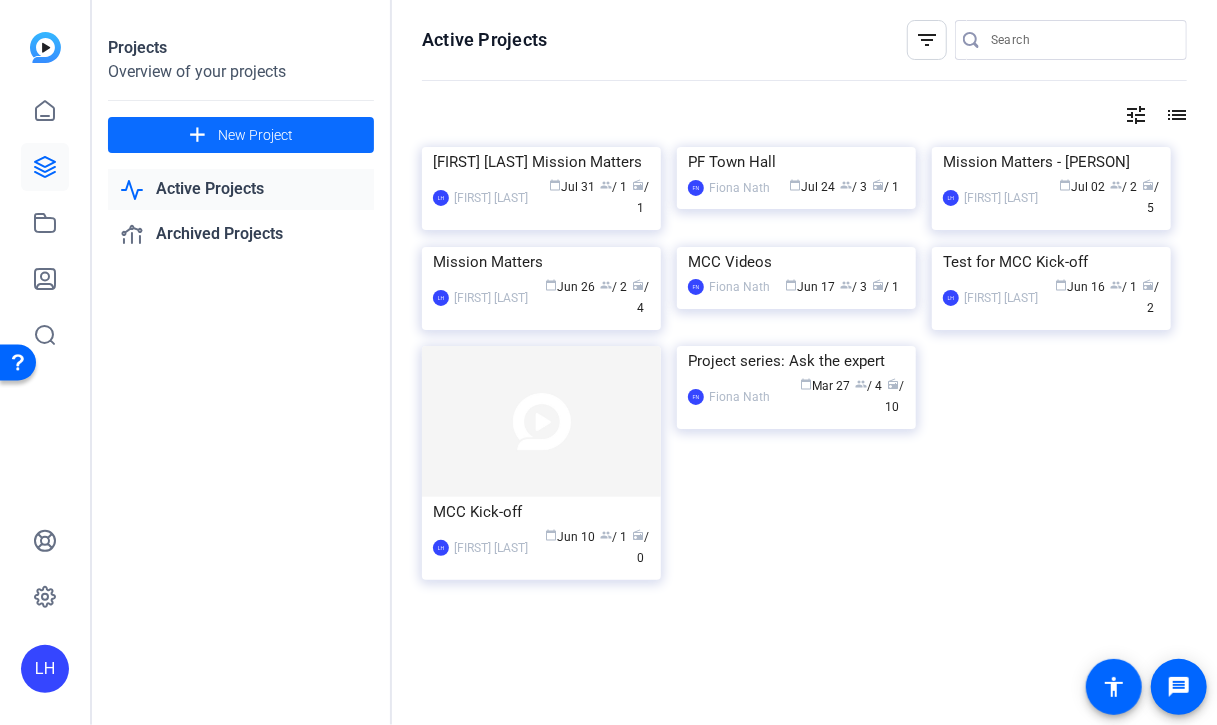 click 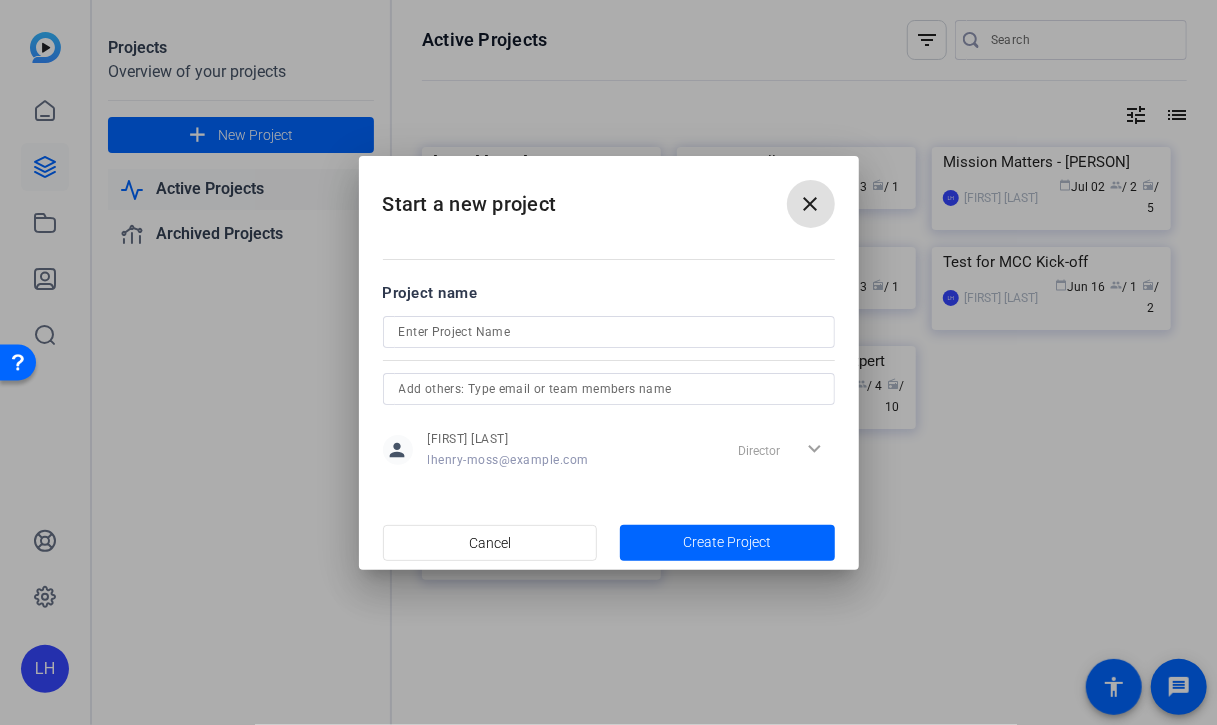 click at bounding box center [609, 332] 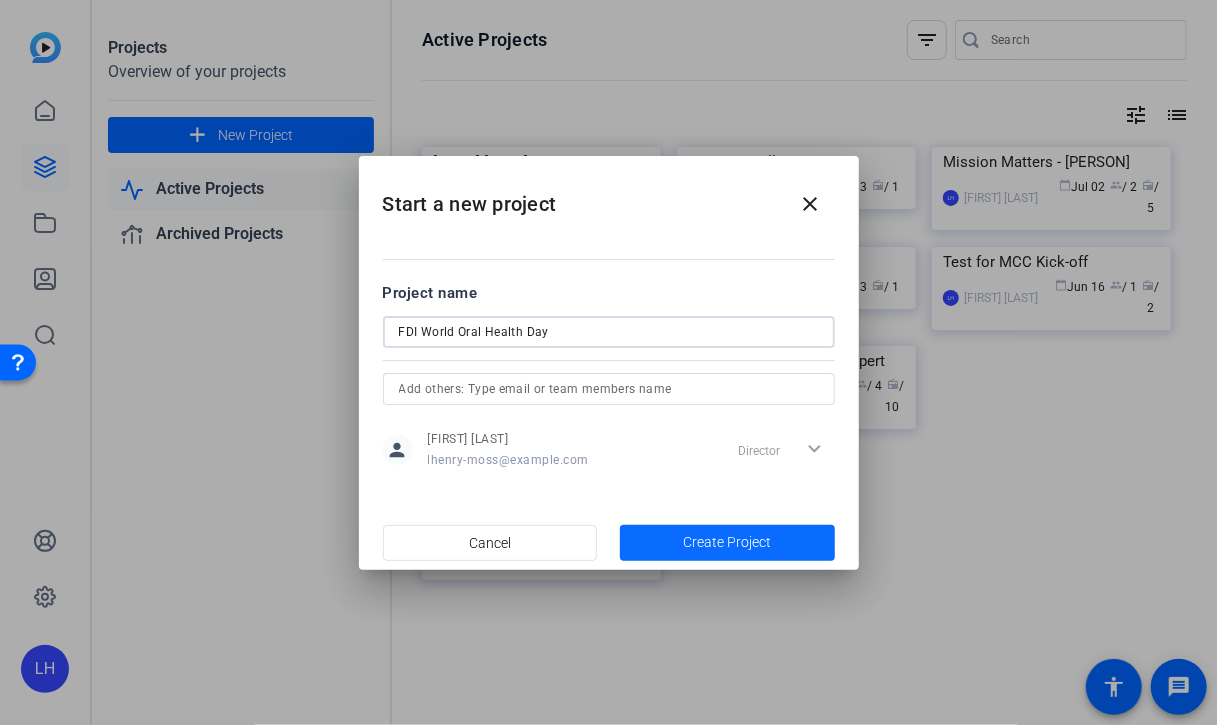 type on "FDI World Oral Health Day" 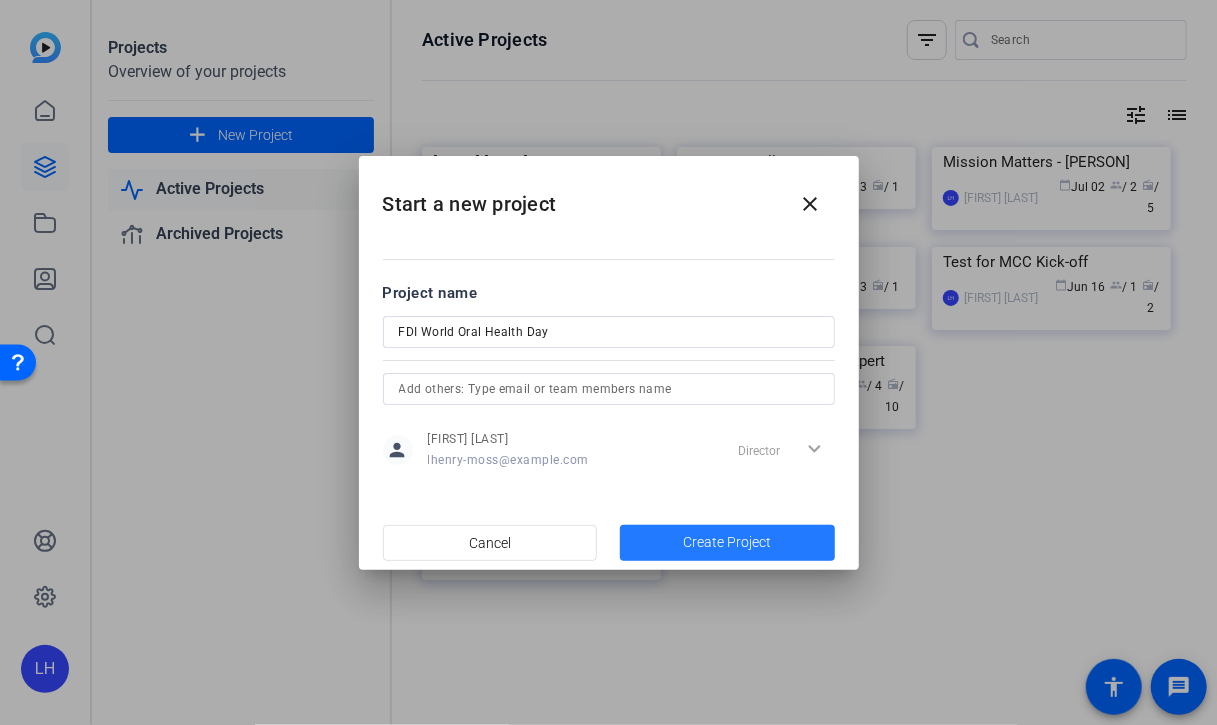 click on "Create Project" 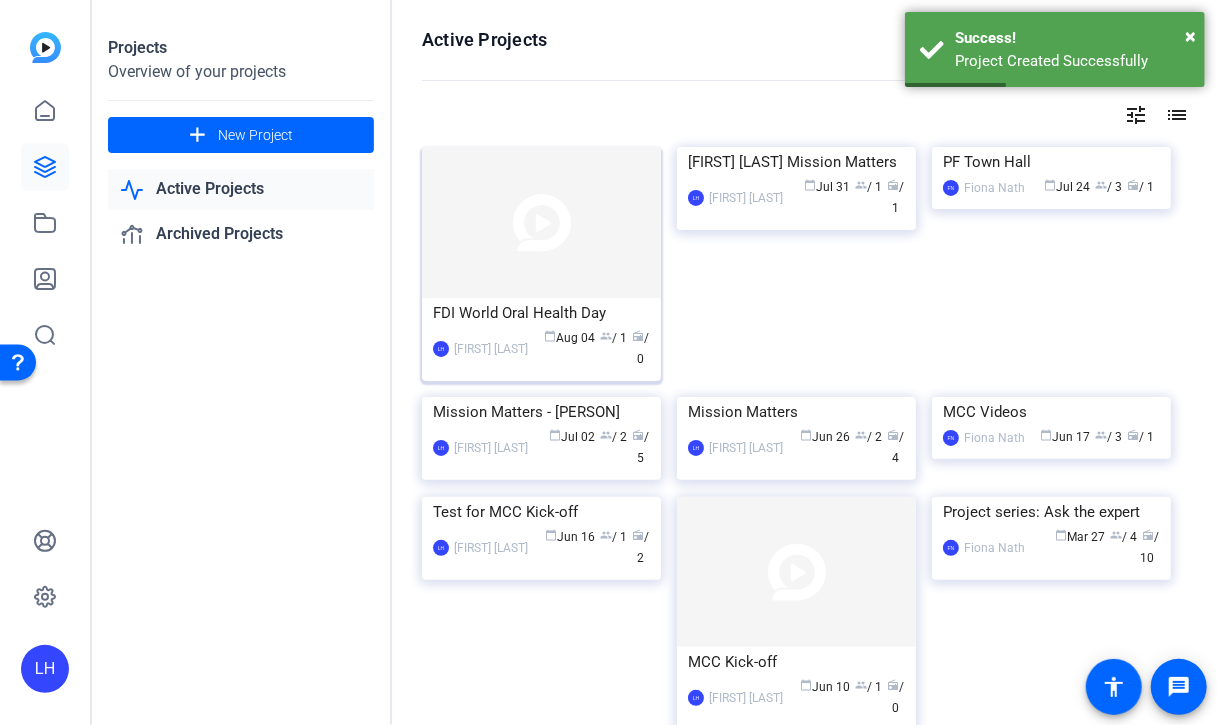 click on "FDI World Oral Health Day" 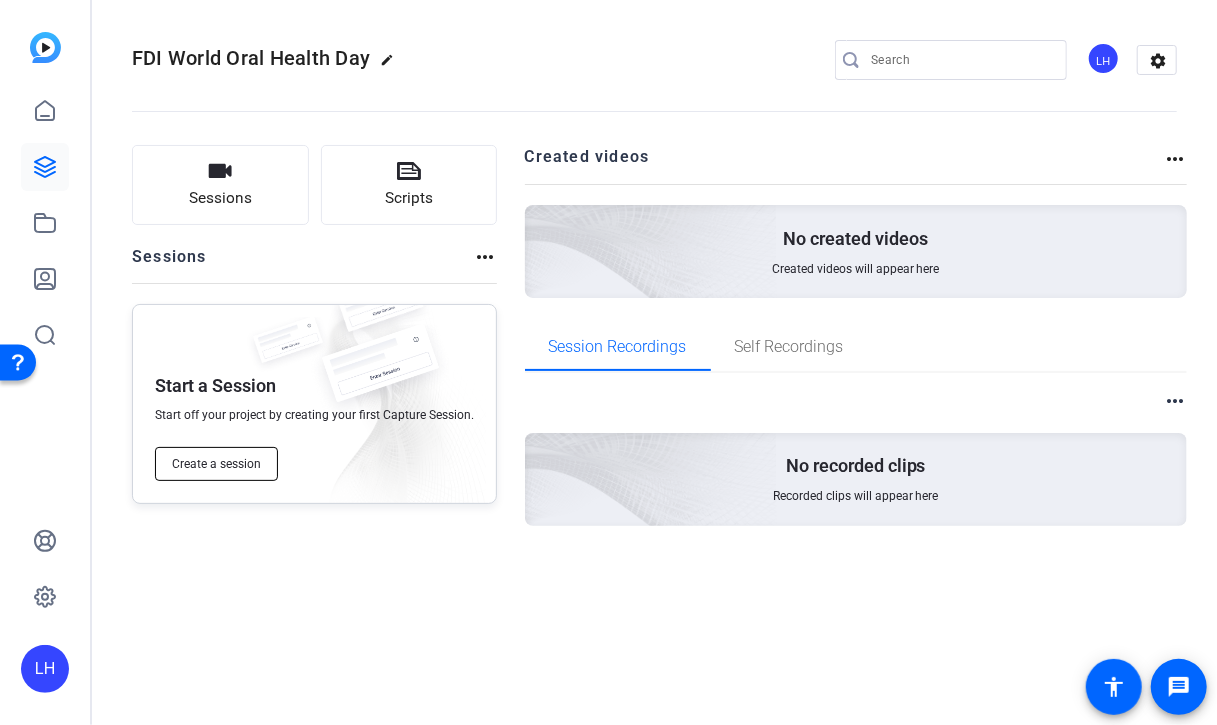 click on "Create a session" 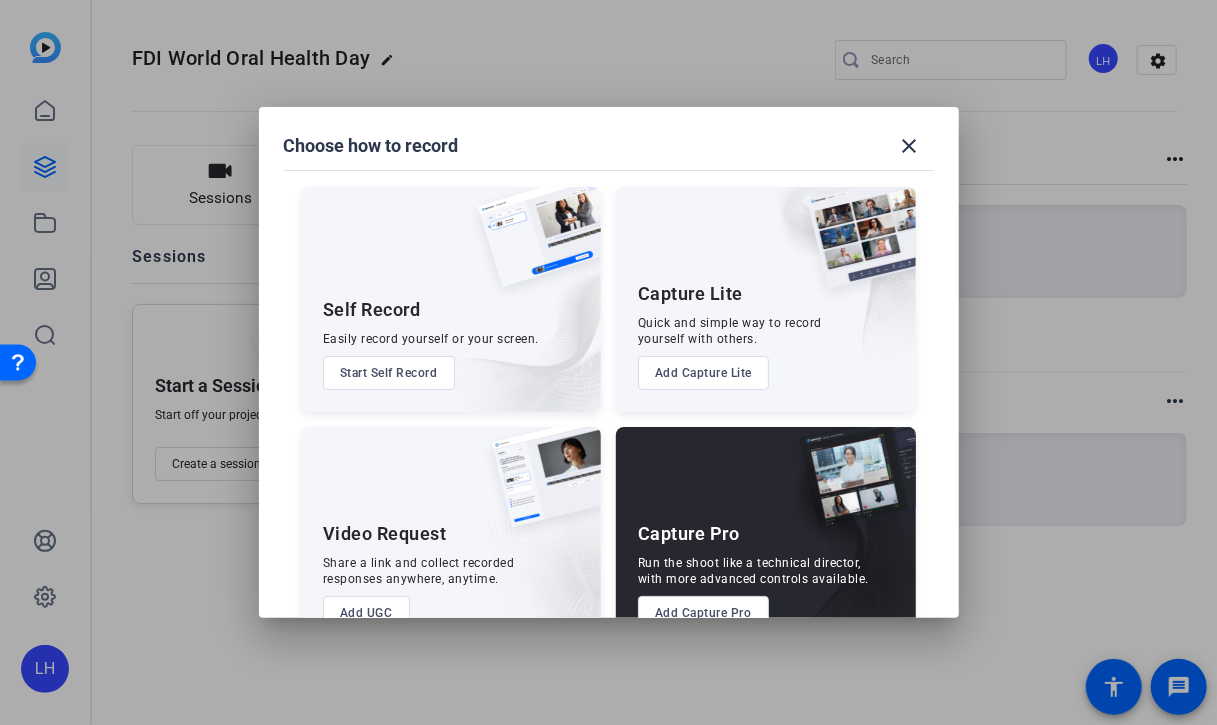 scroll, scrollTop: 53, scrollLeft: 0, axis: vertical 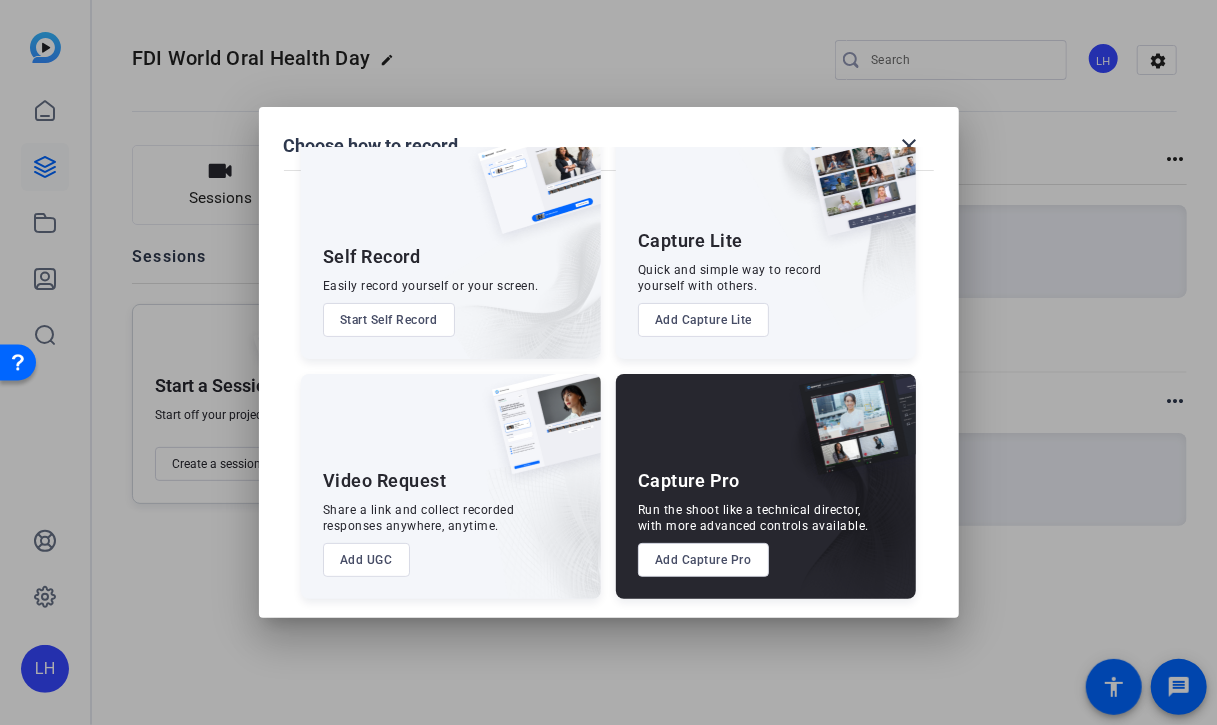 click on "Add Capture Pro" at bounding box center [703, 560] 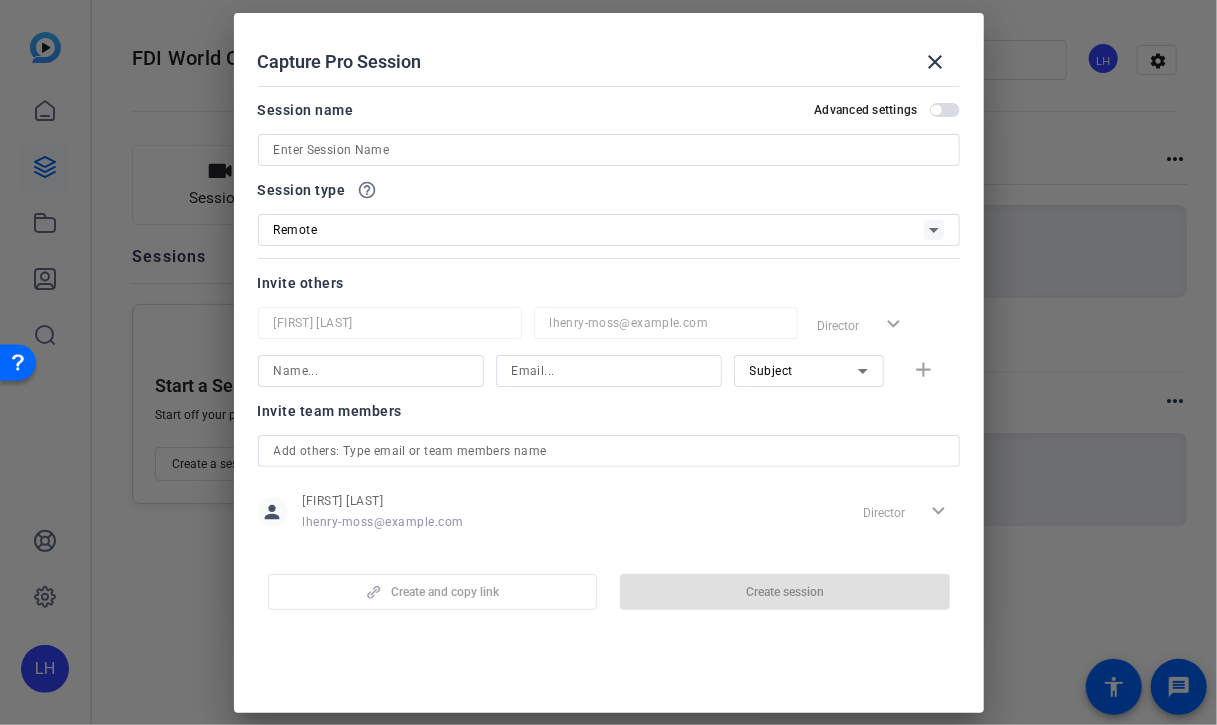 click at bounding box center [609, 150] 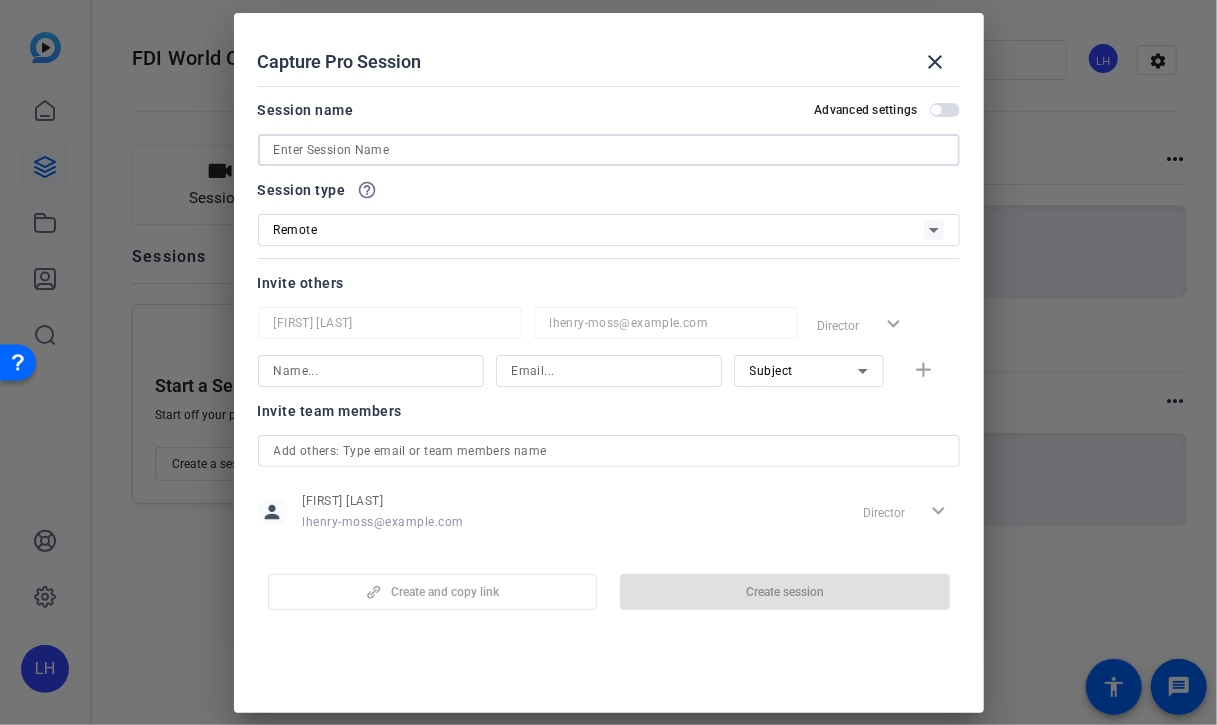 type on "W" 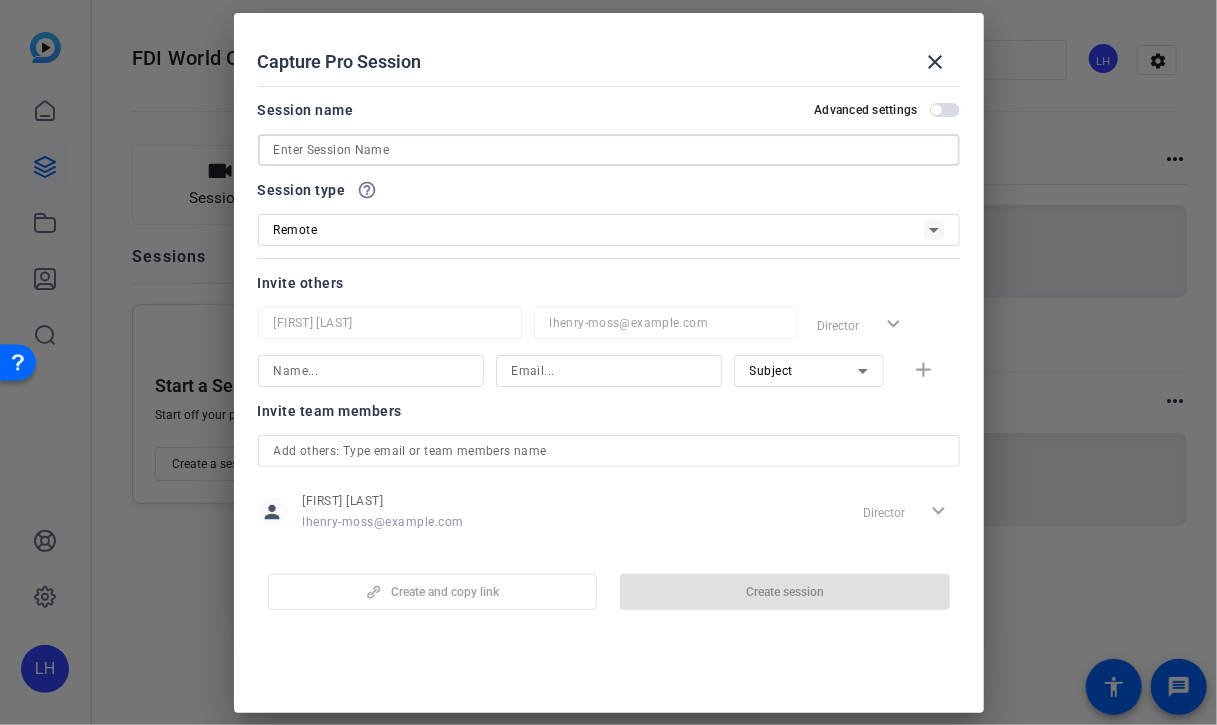 type on "D" 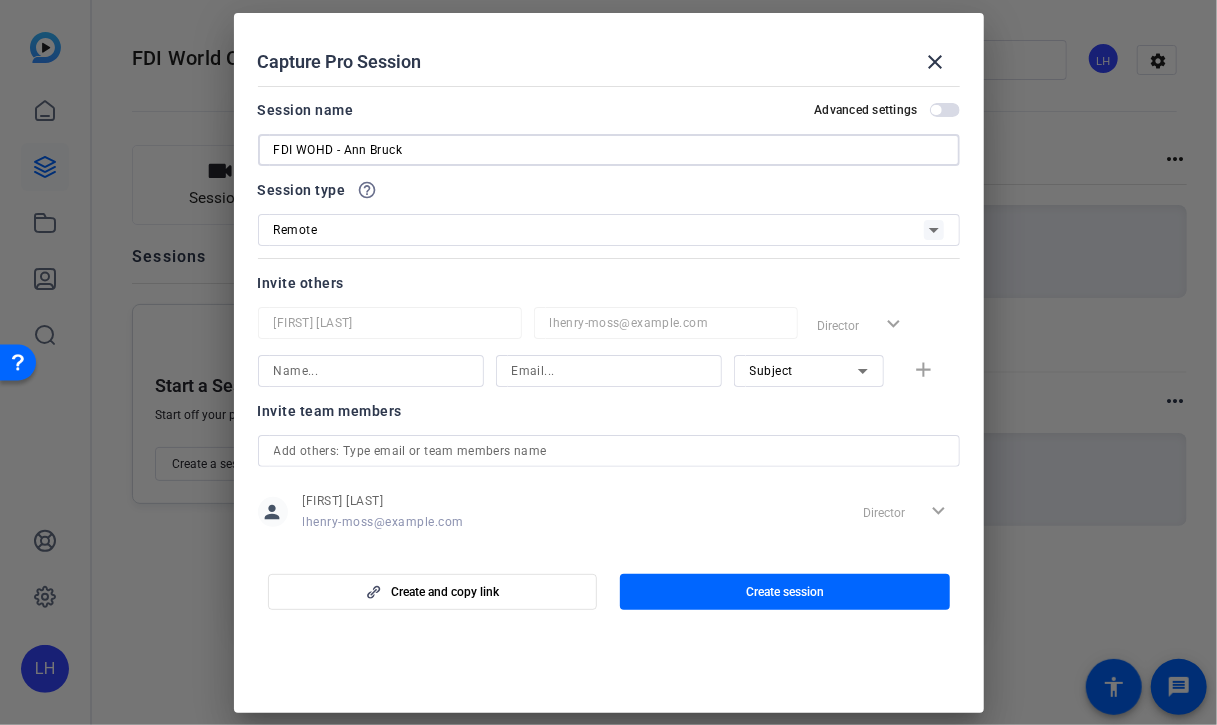 scroll, scrollTop: 29, scrollLeft: 0, axis: vertical 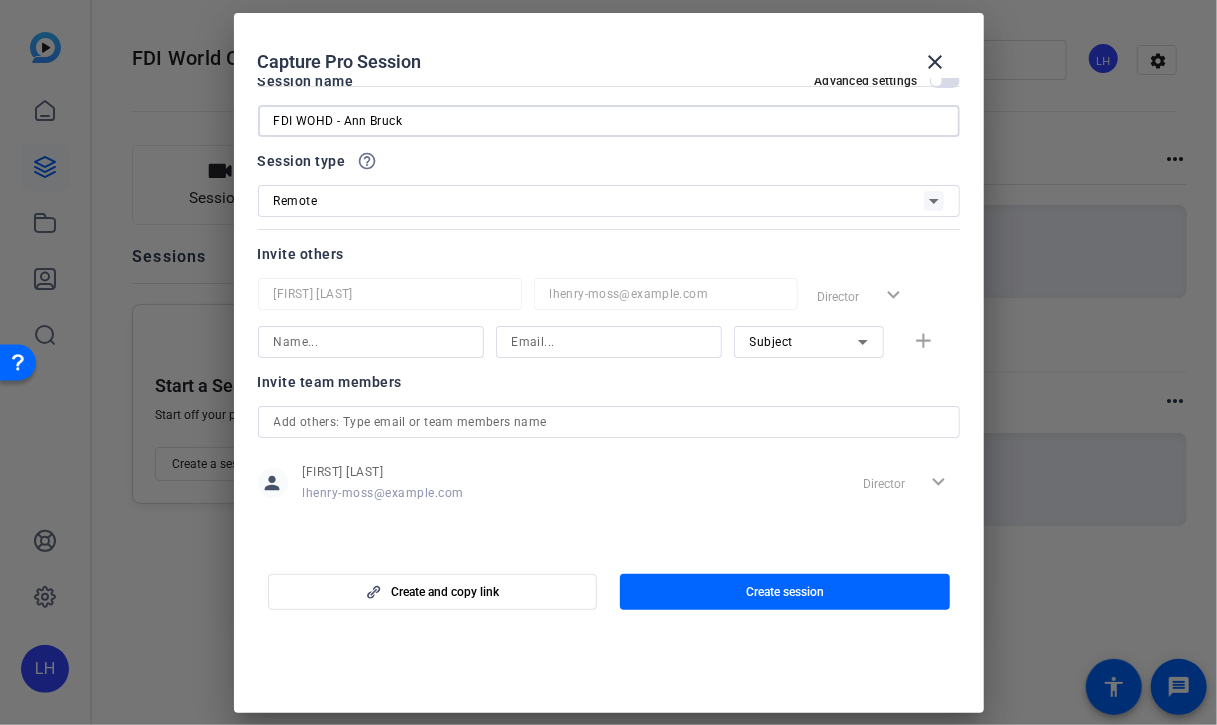 type on "FDI WOHD - Ann Bruck" 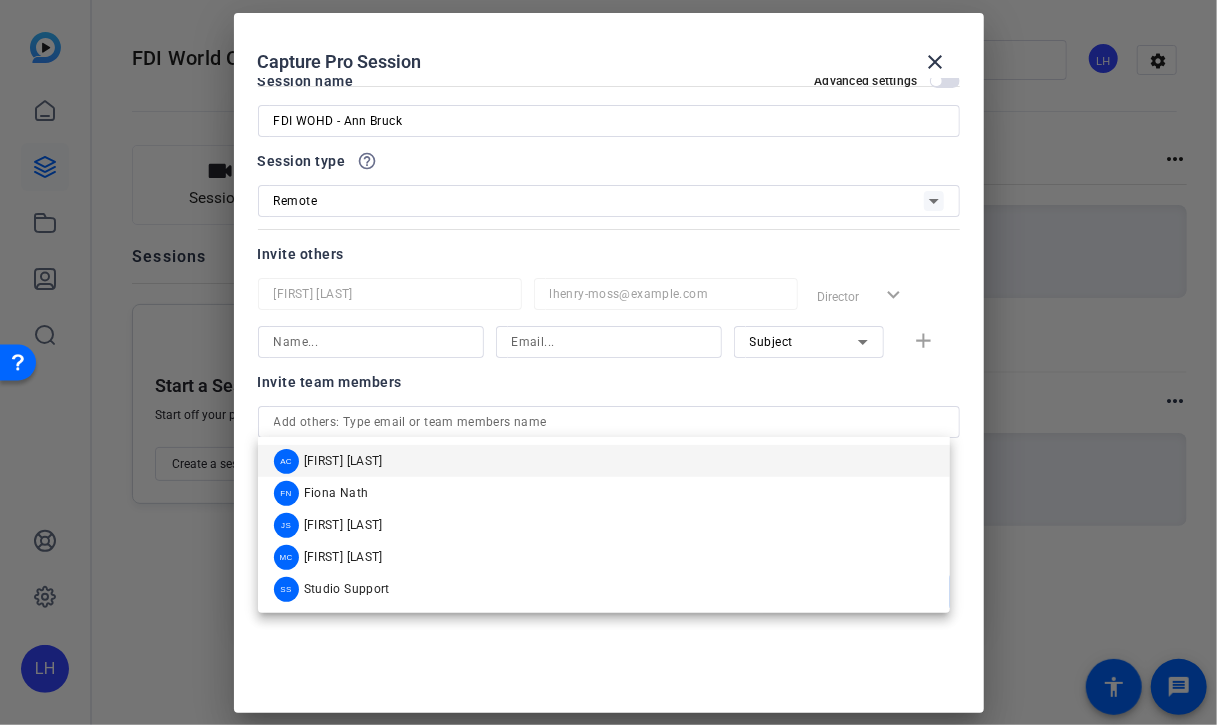 click on "Invite team members" 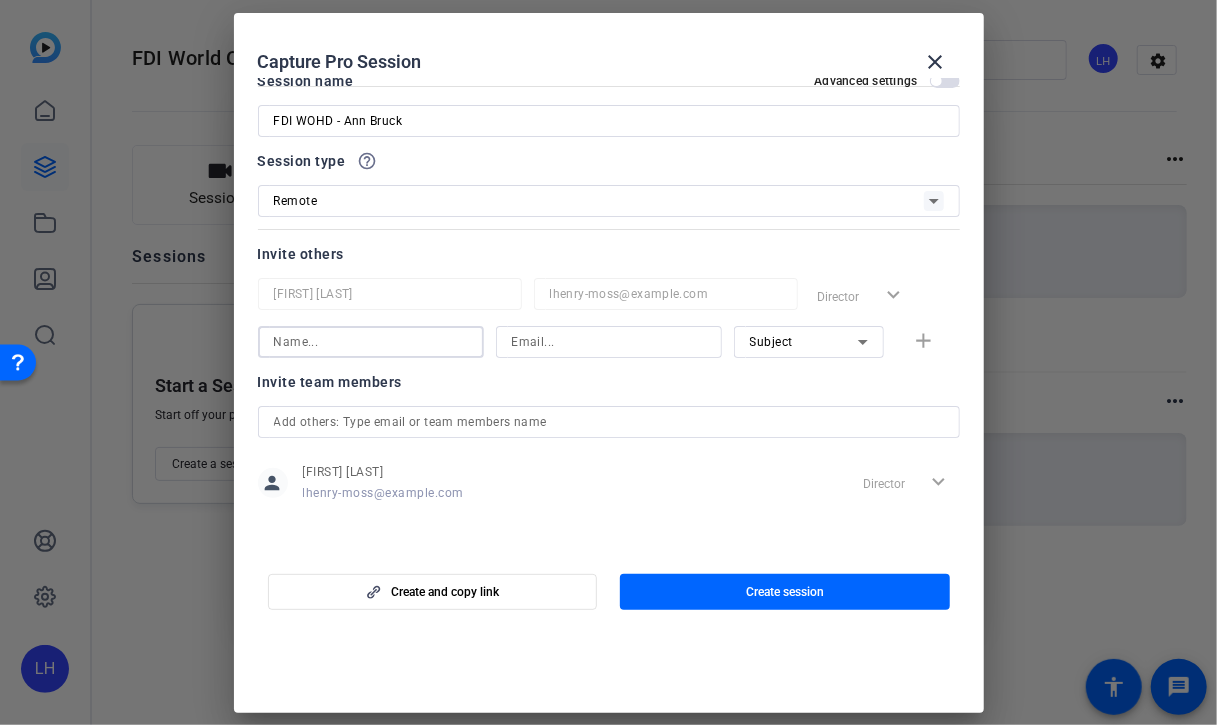 click at bounding box center [371, 342] 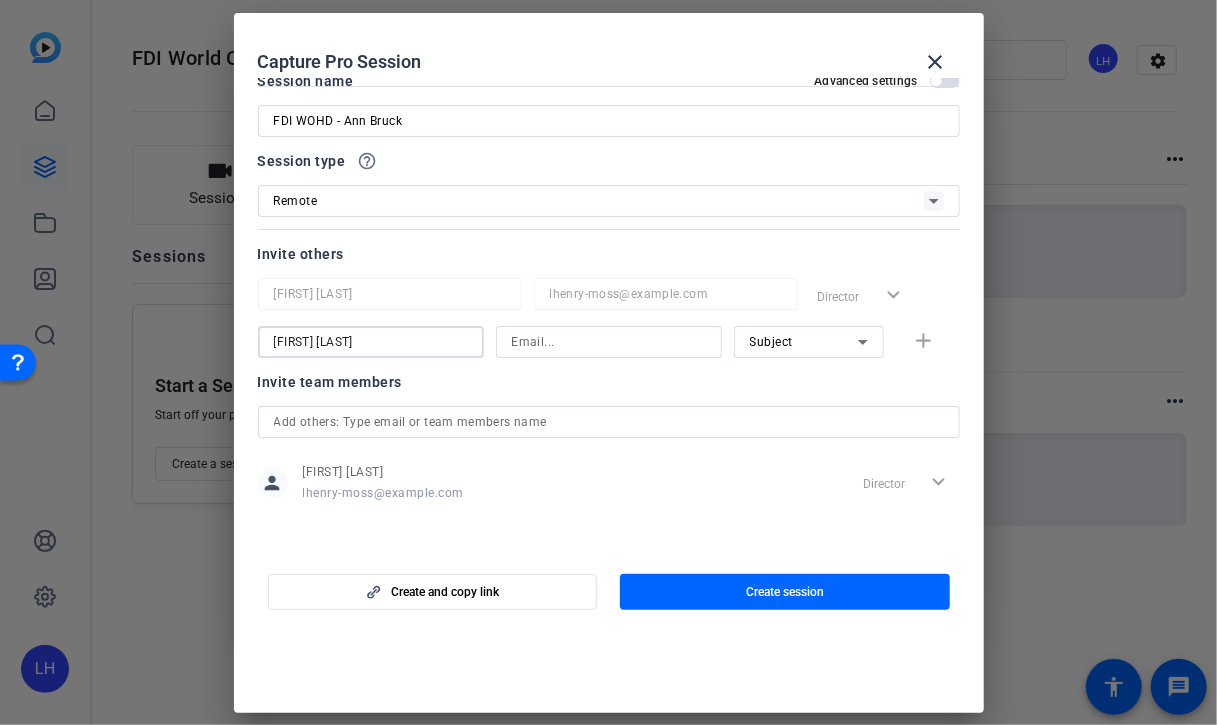 type on "[FIRST] [LAST]" 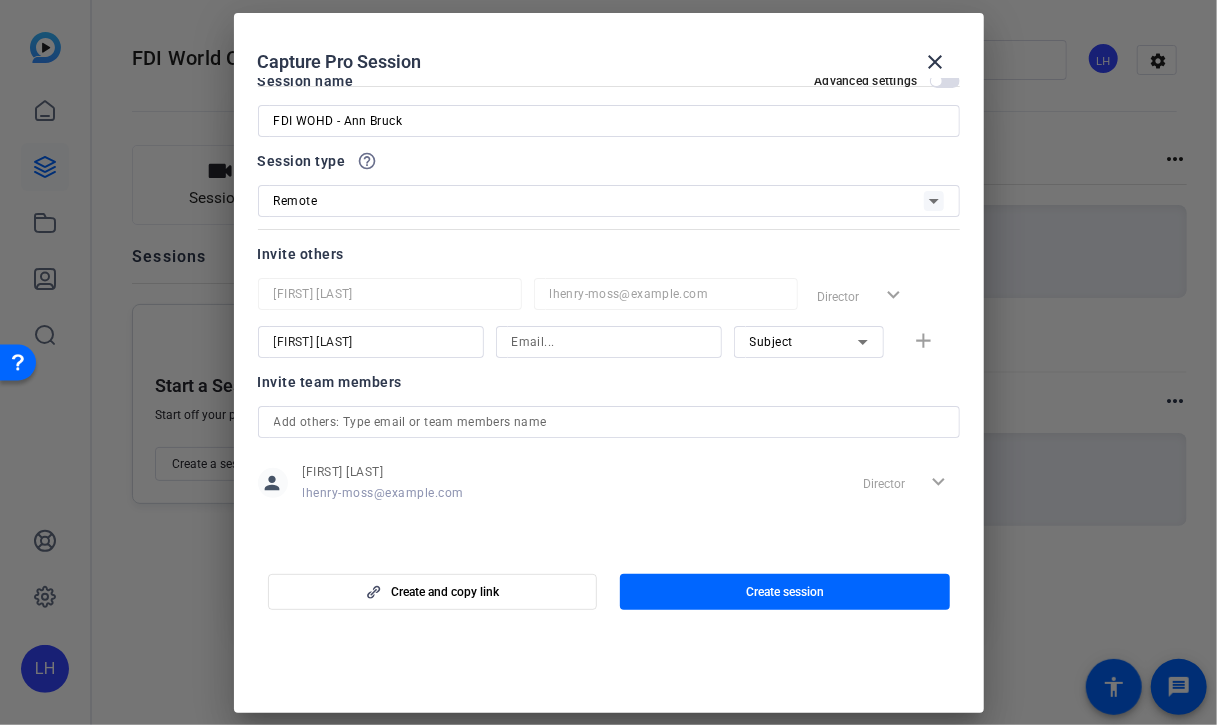 click on "Subject" at bounding box center (772, 342) 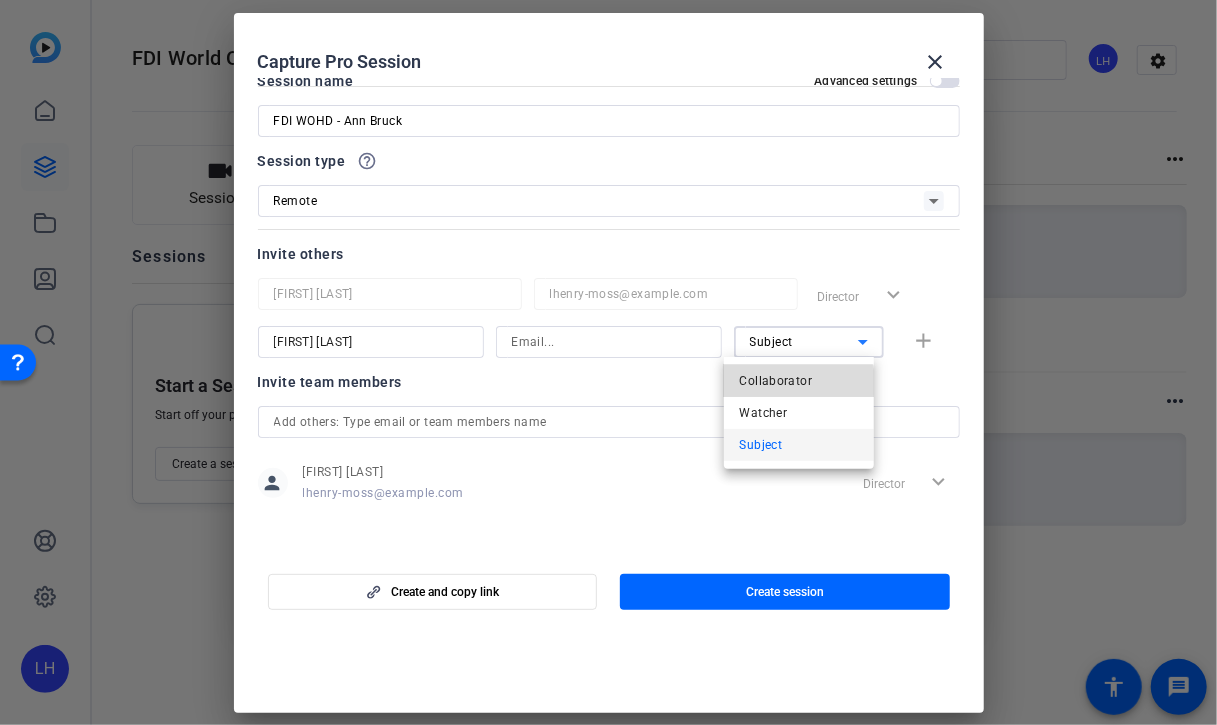 click on "Collaborator" at bounding box center [776, 381] 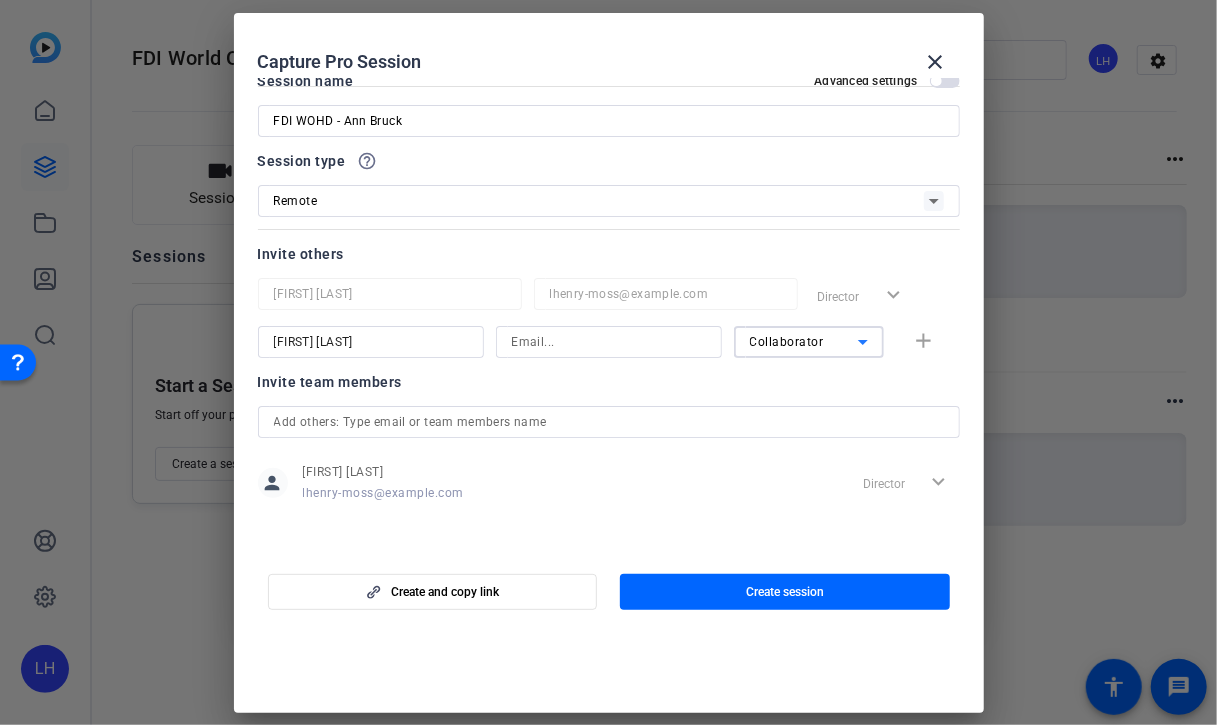 click at bounding box center (609, 342) 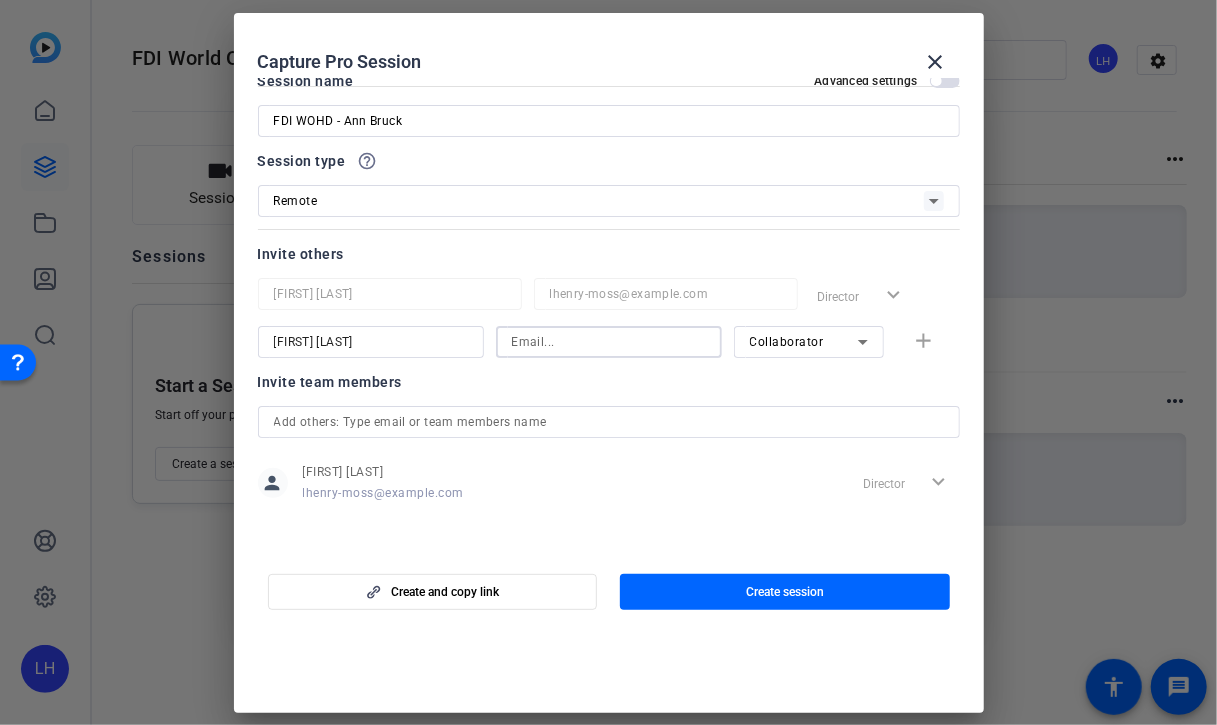 type on "agrady@example.com" 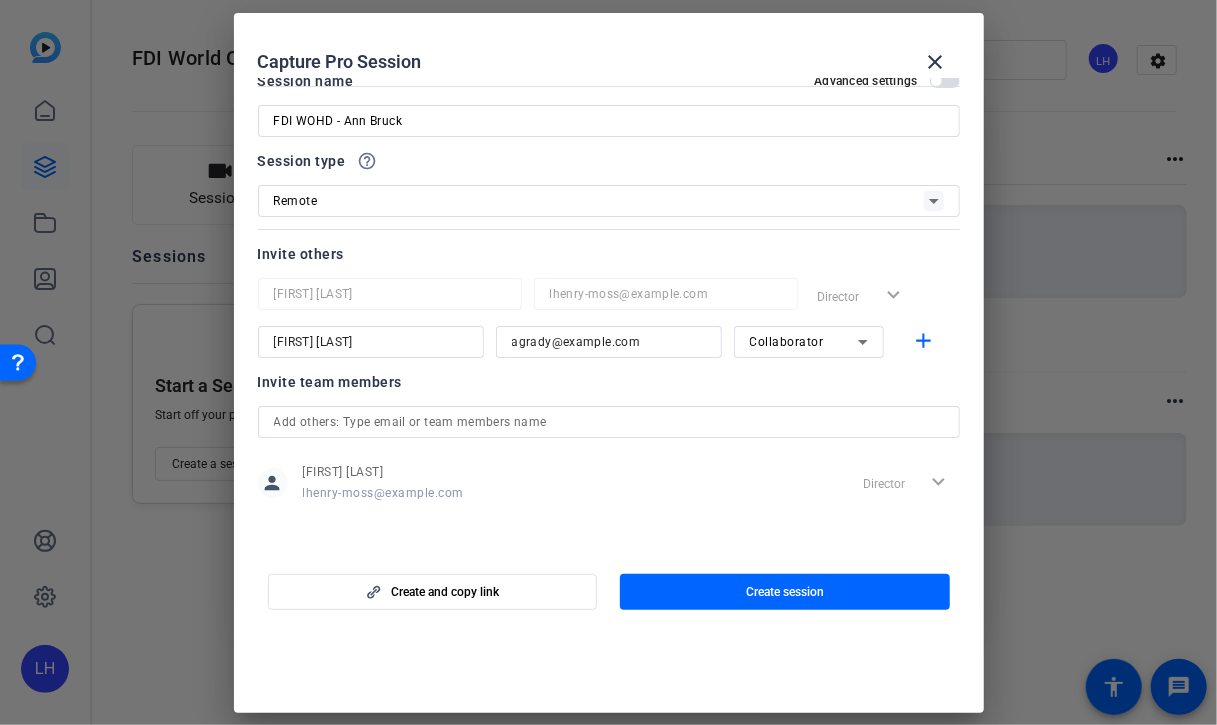 click on "Invite team members person Lindsey Henry-Moss lhenry-moss@example.com Director expand_more" 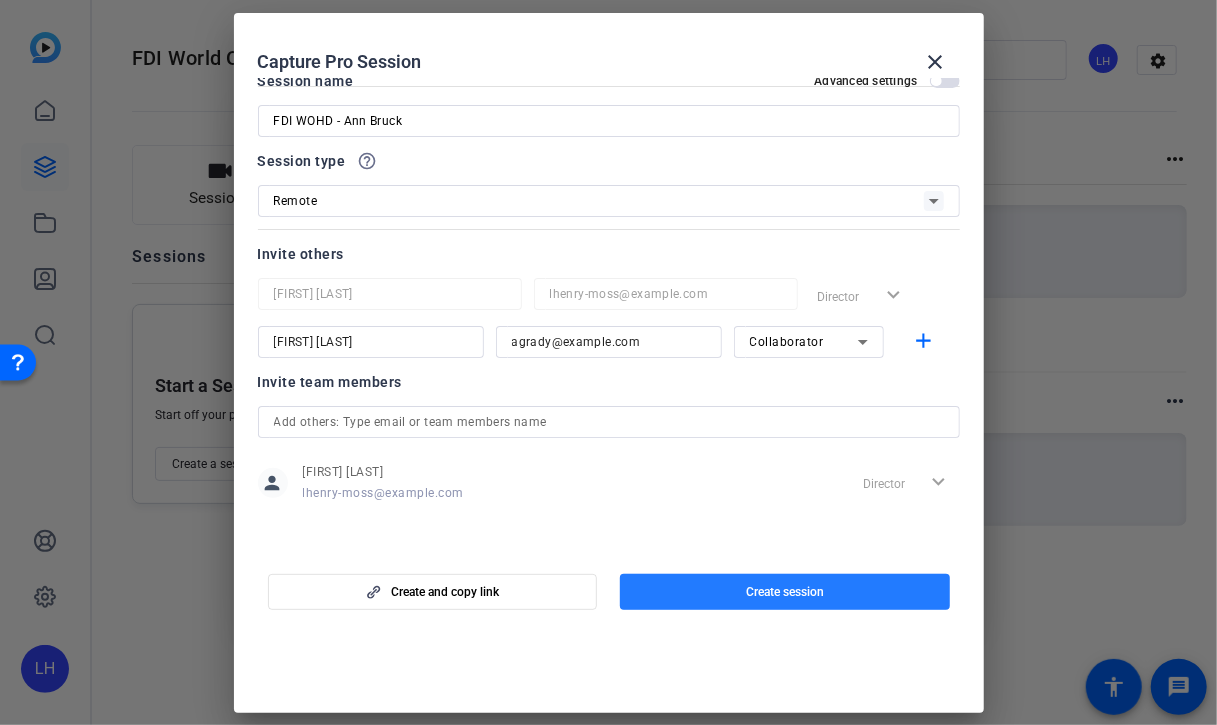 click on "Create session" 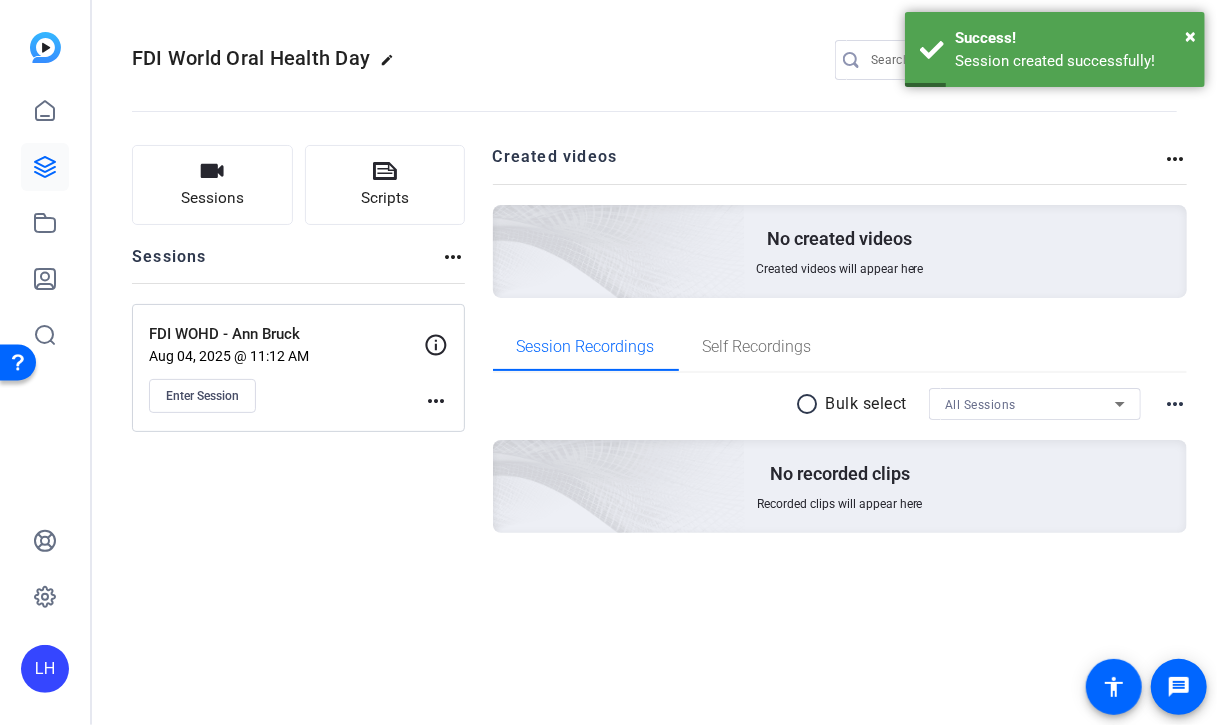 click on "more_horiz" 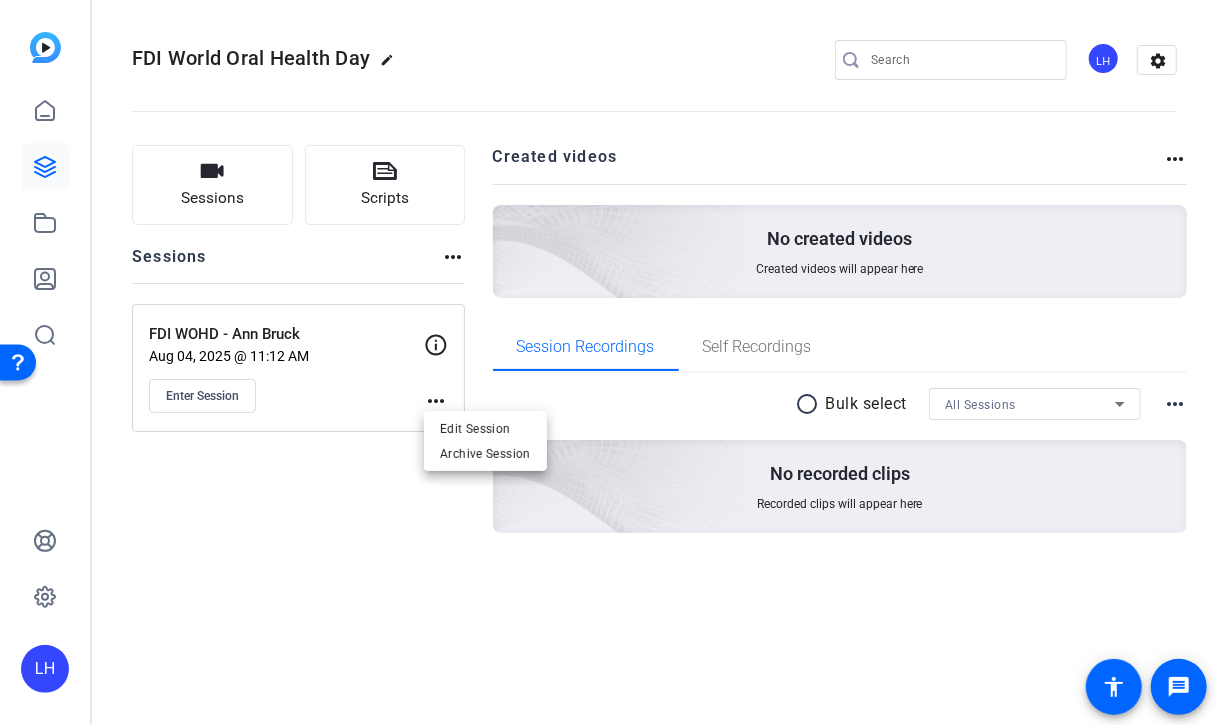 click at bounding box center [608, 362] 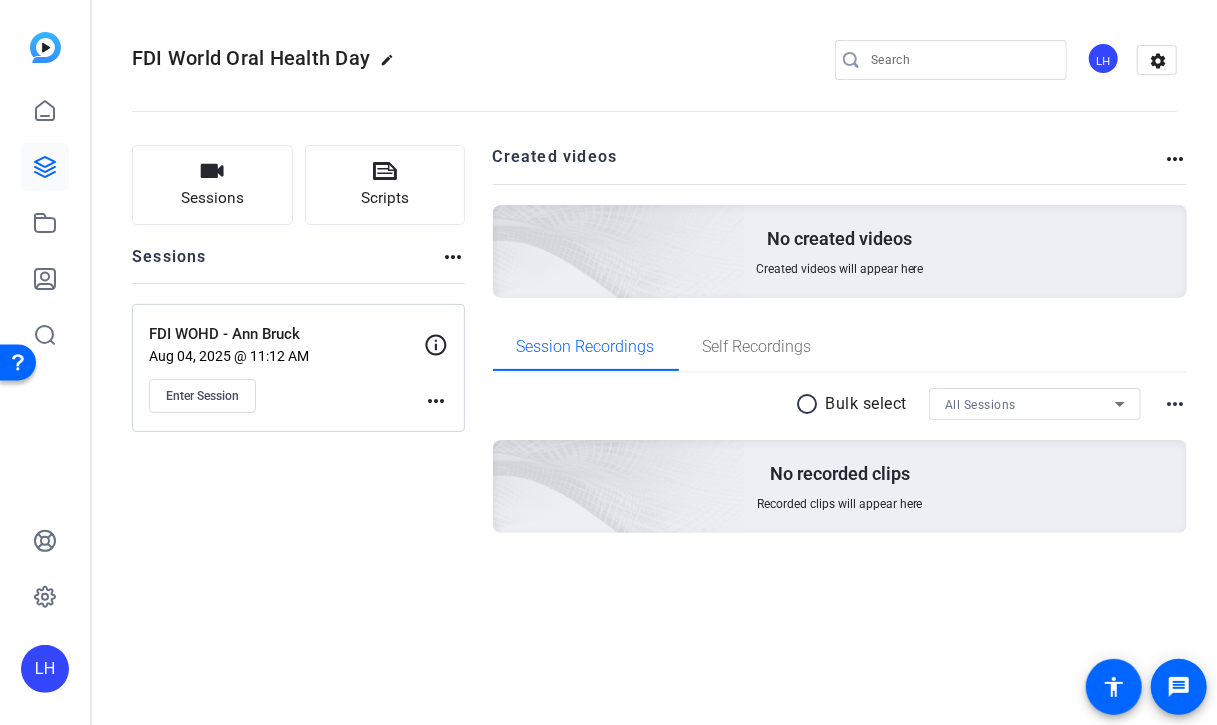 click on "more_horiz" 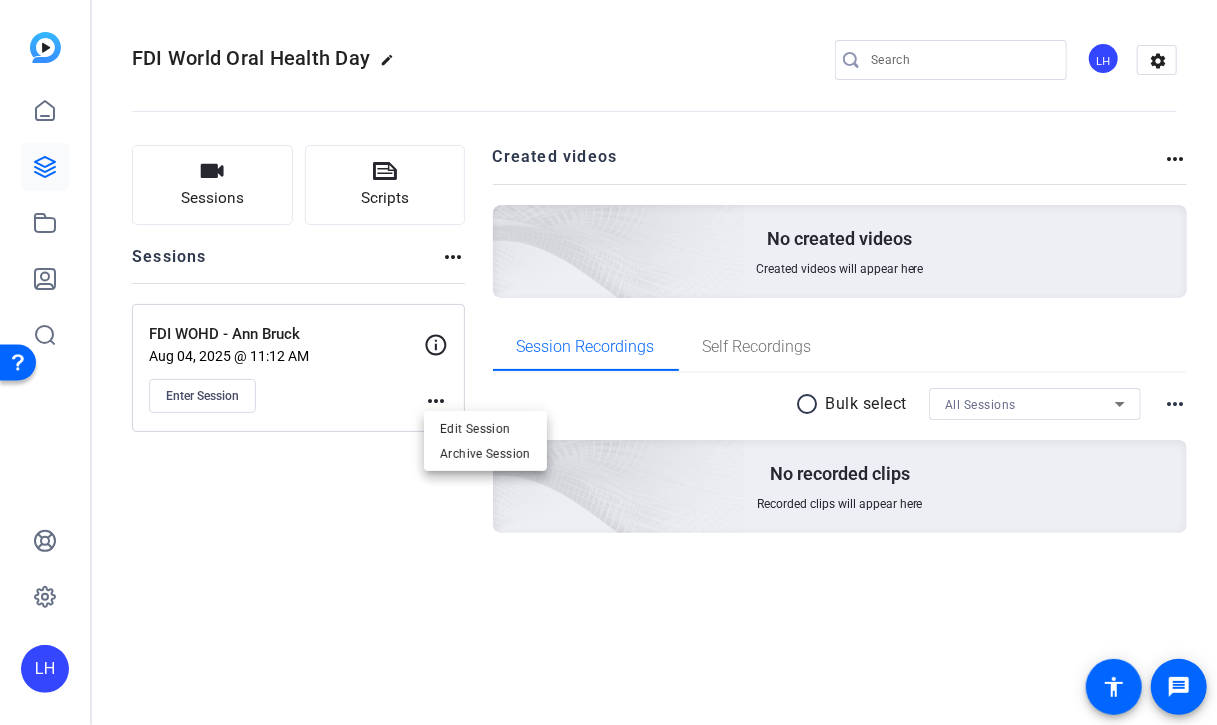 click at bounding box center (608, 362) 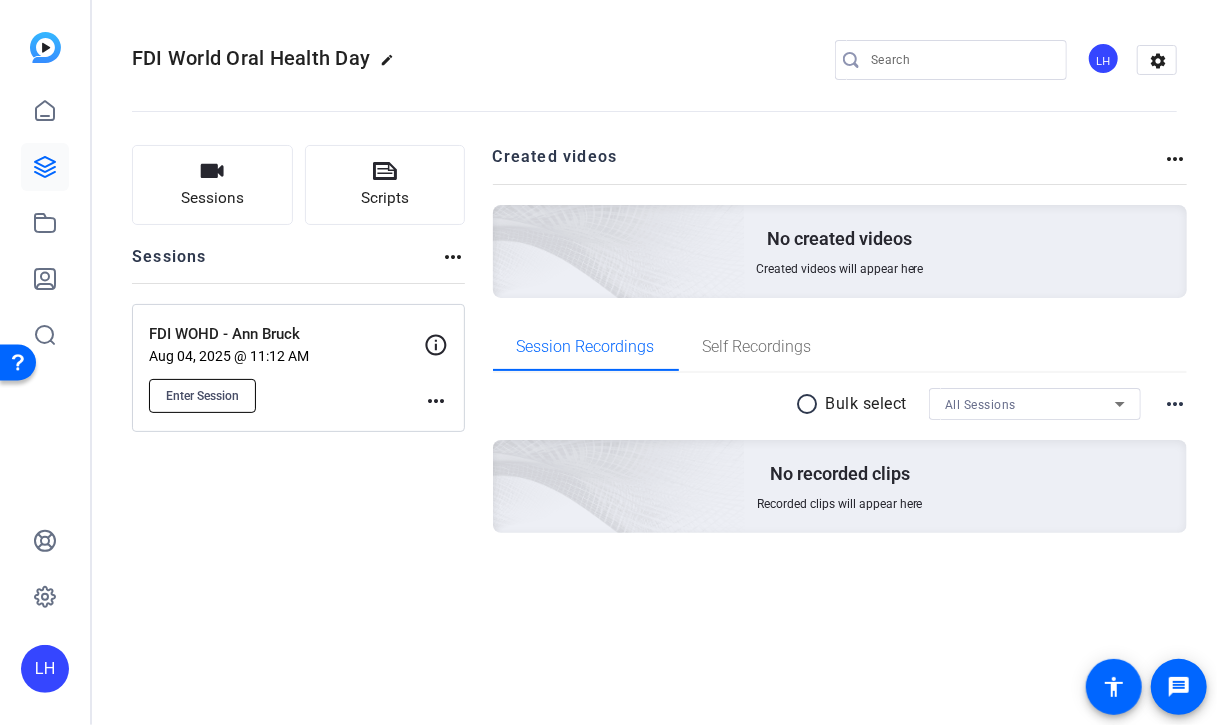 click on "Enter Session" 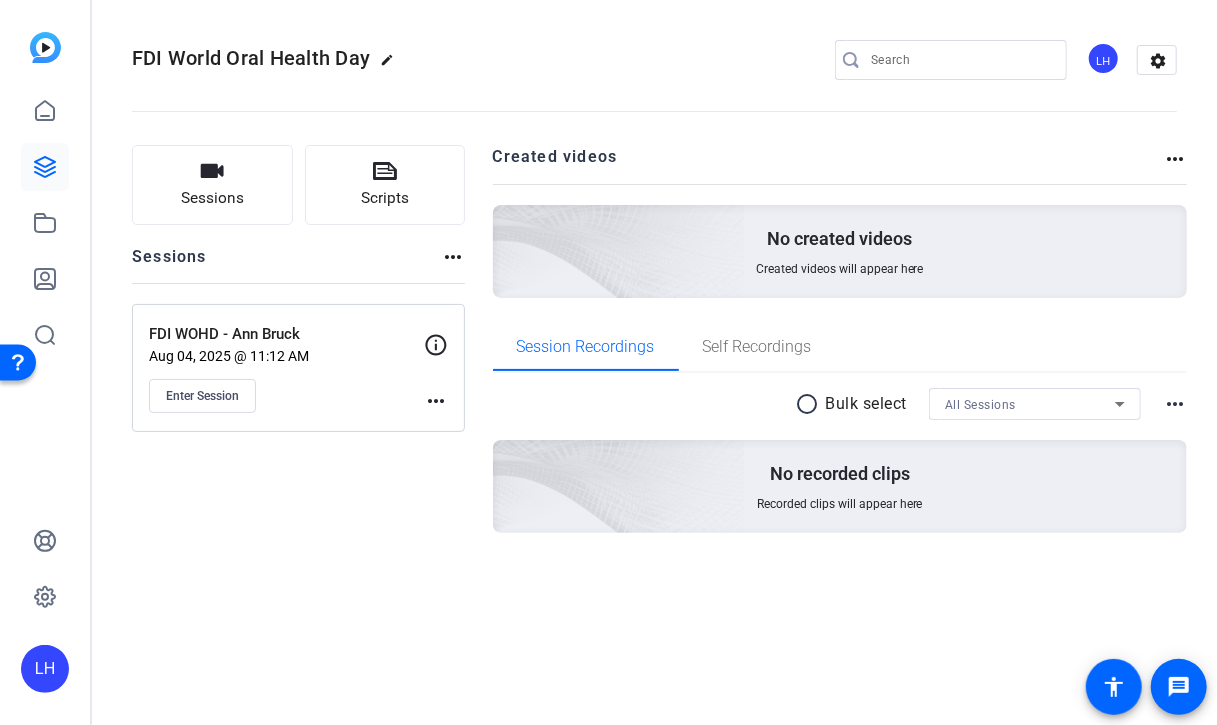 click on "more_horiz" 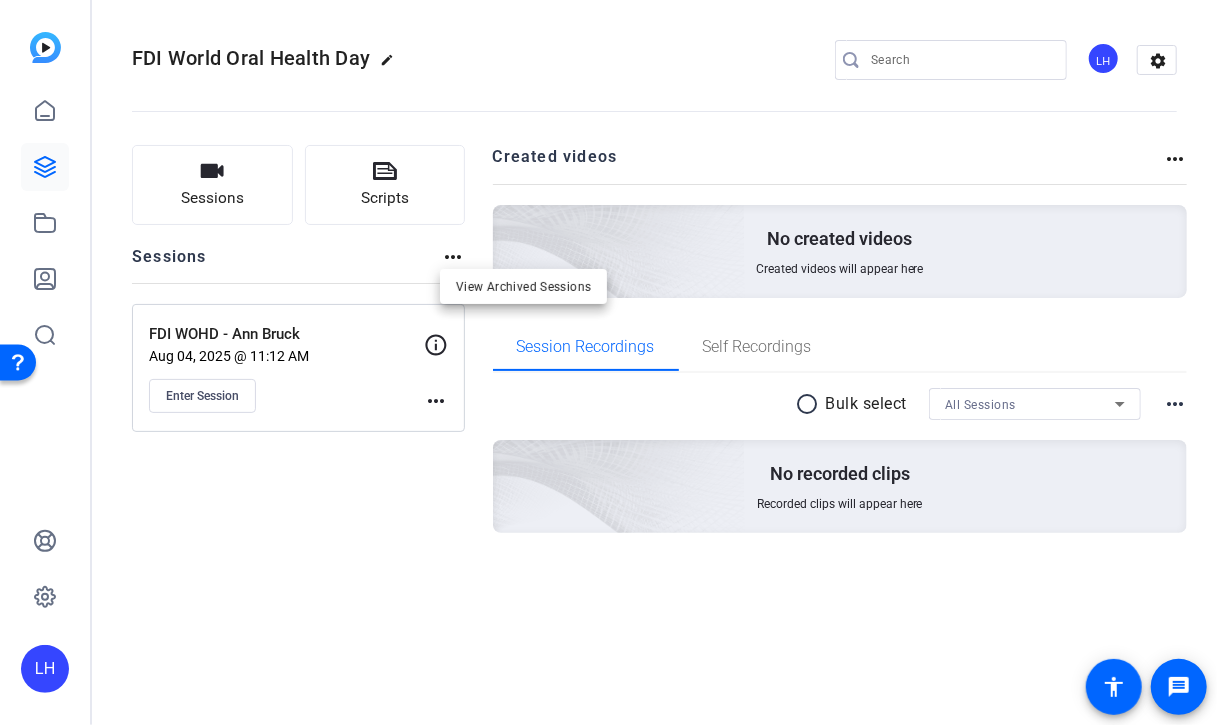 click at bounding box center [608, 362] 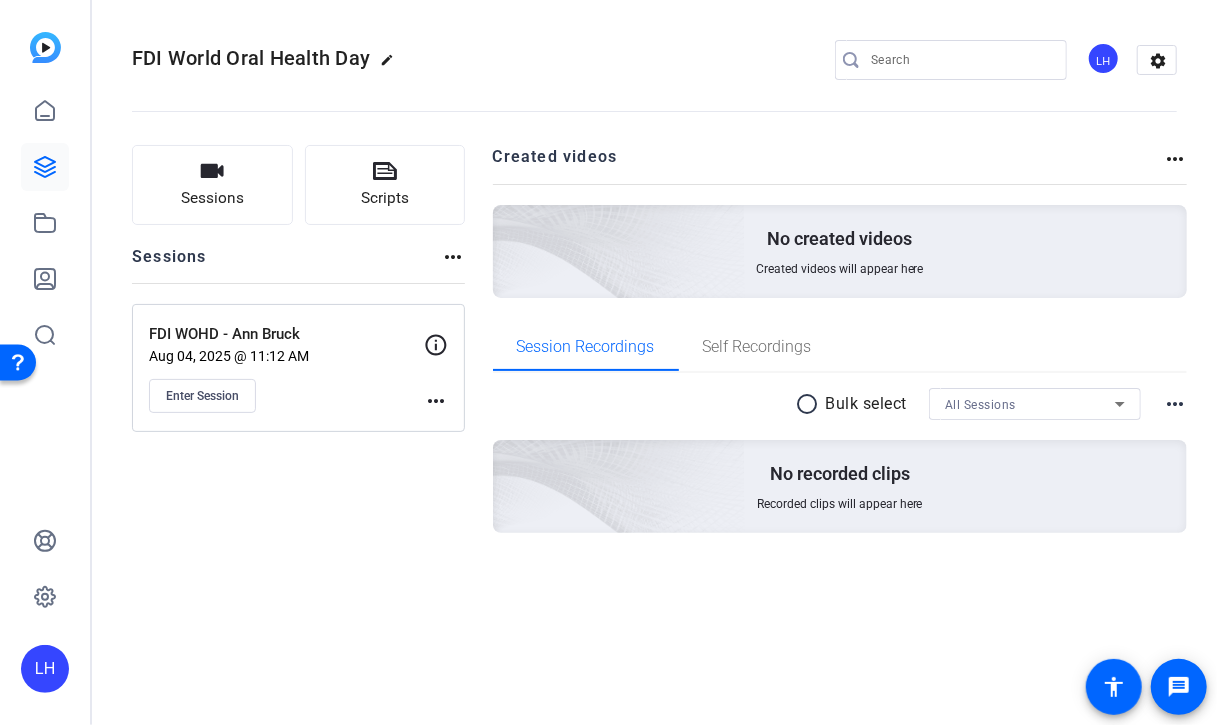 click on "more_horiz" 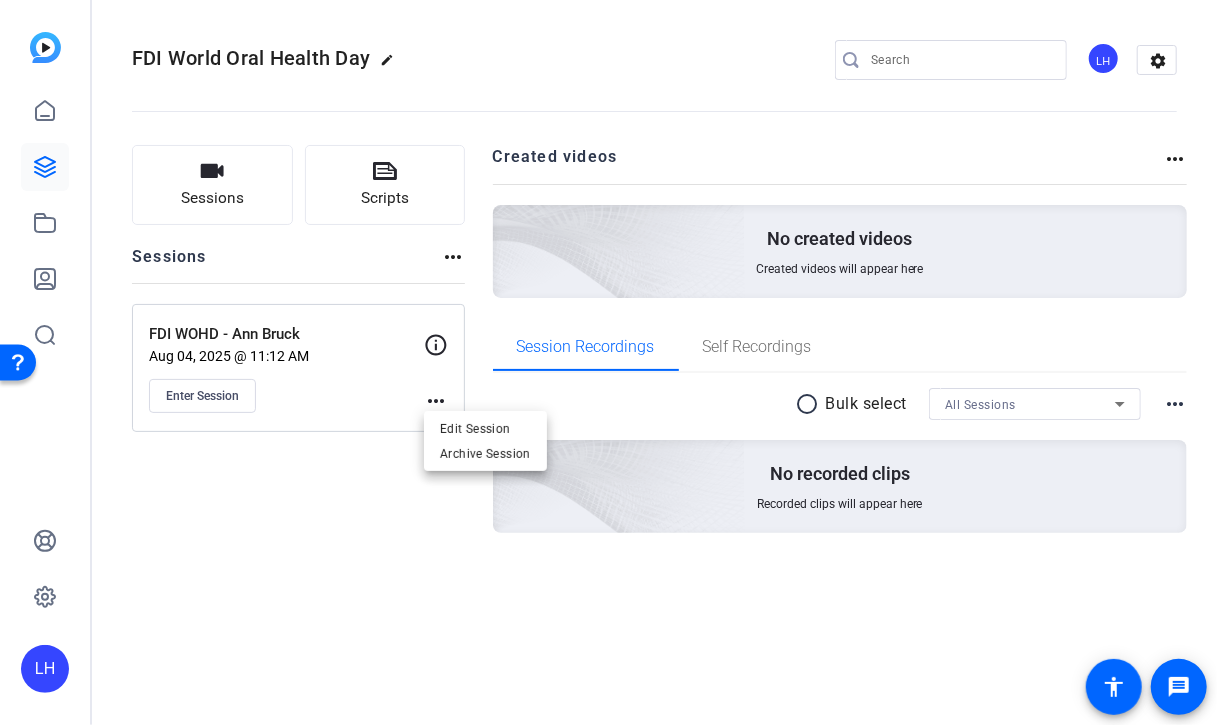 click at bounding box center [608, 362] 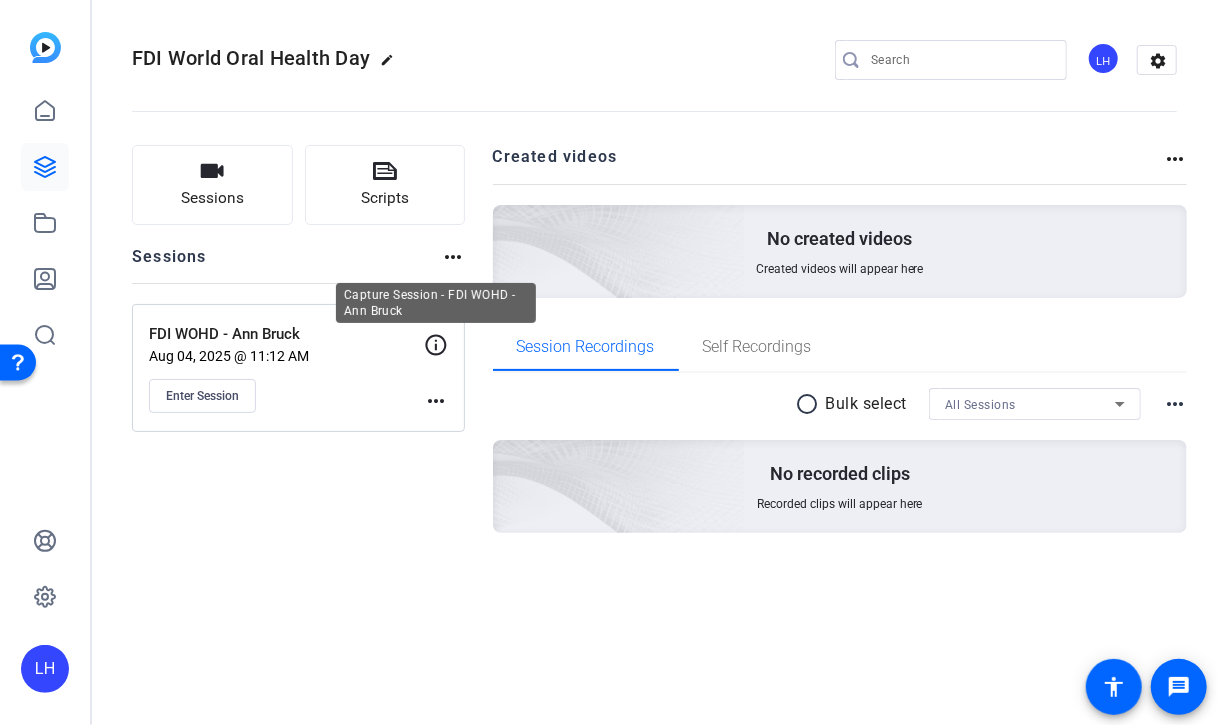 click 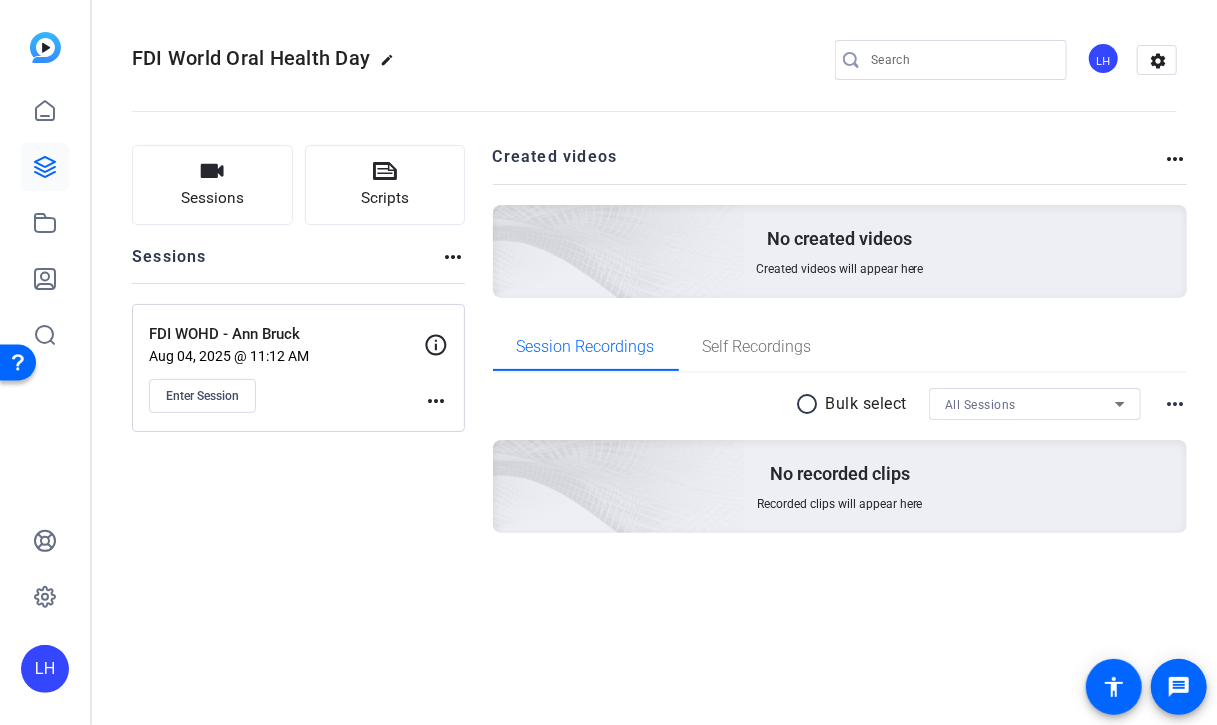 click 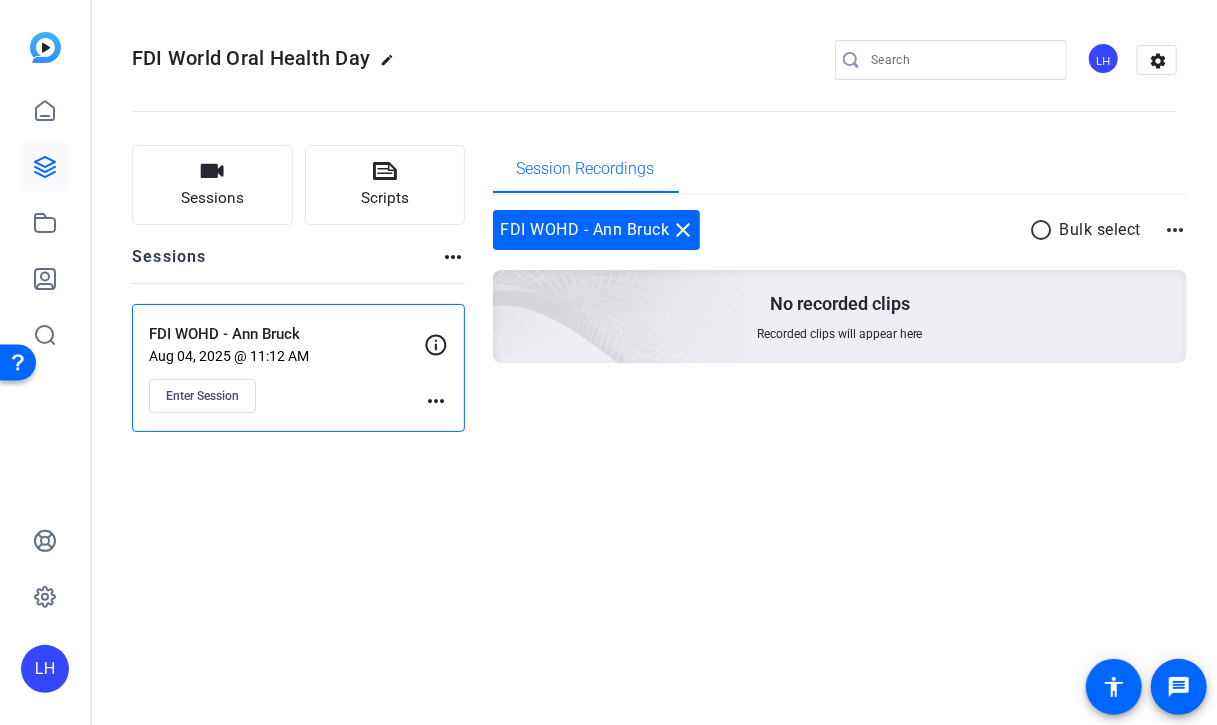 click on "more_horiz" at bounding box center [1175, 230] 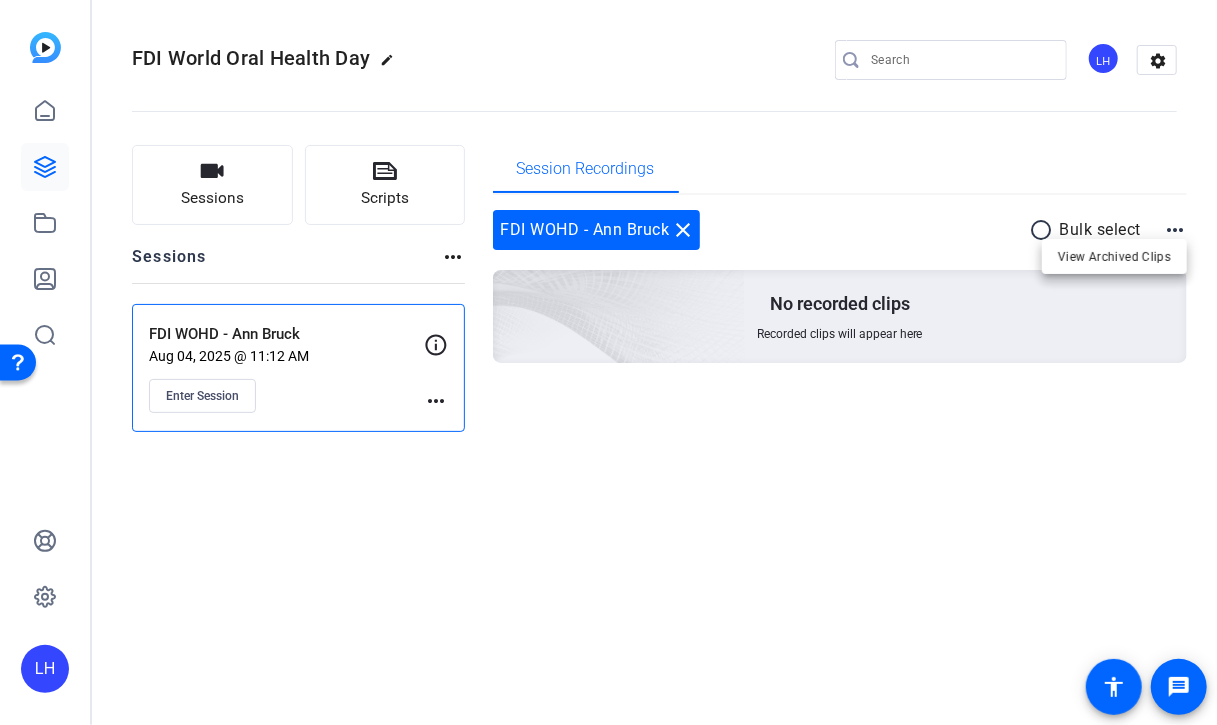 click at bounding box center [608, 362] 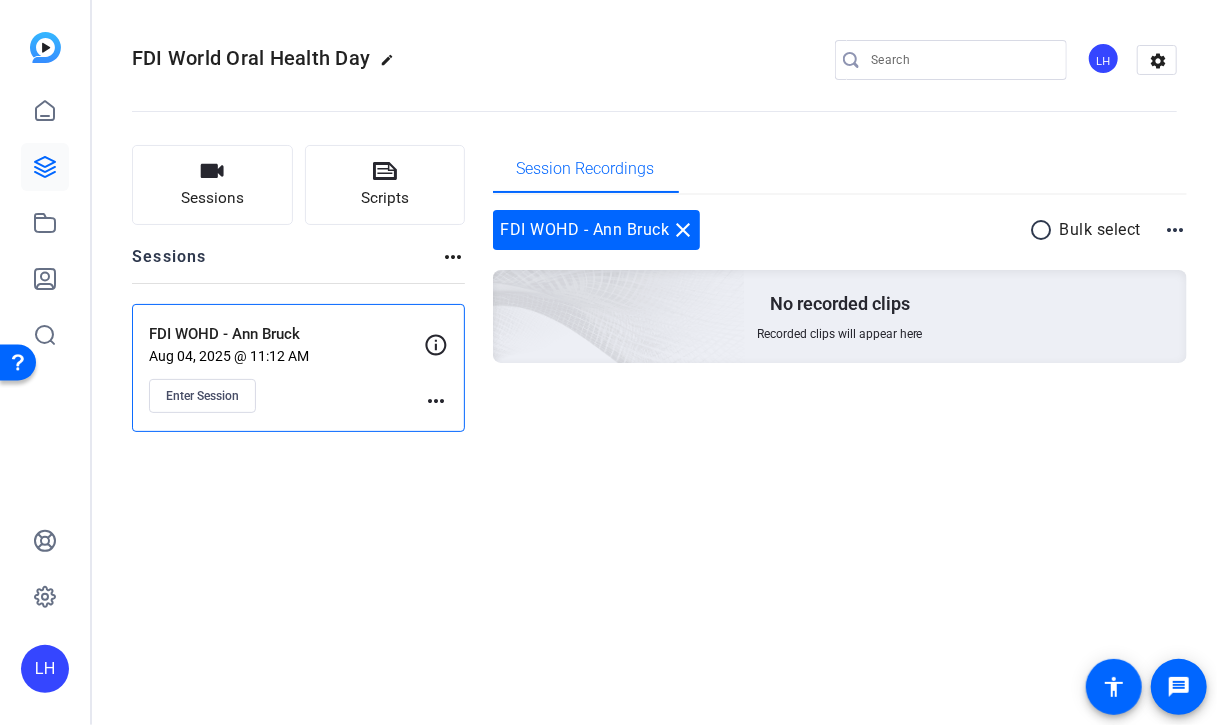 click on "FDI WOHD - Ann Bruck" 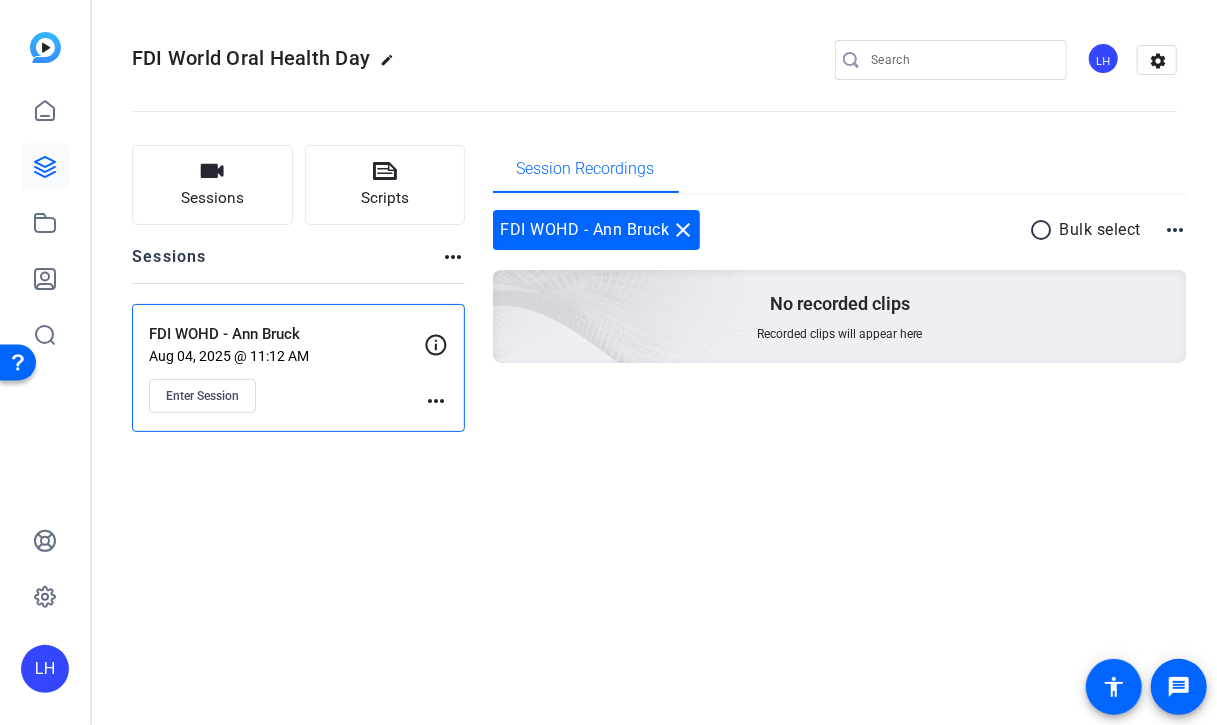 click on "more_horiz" 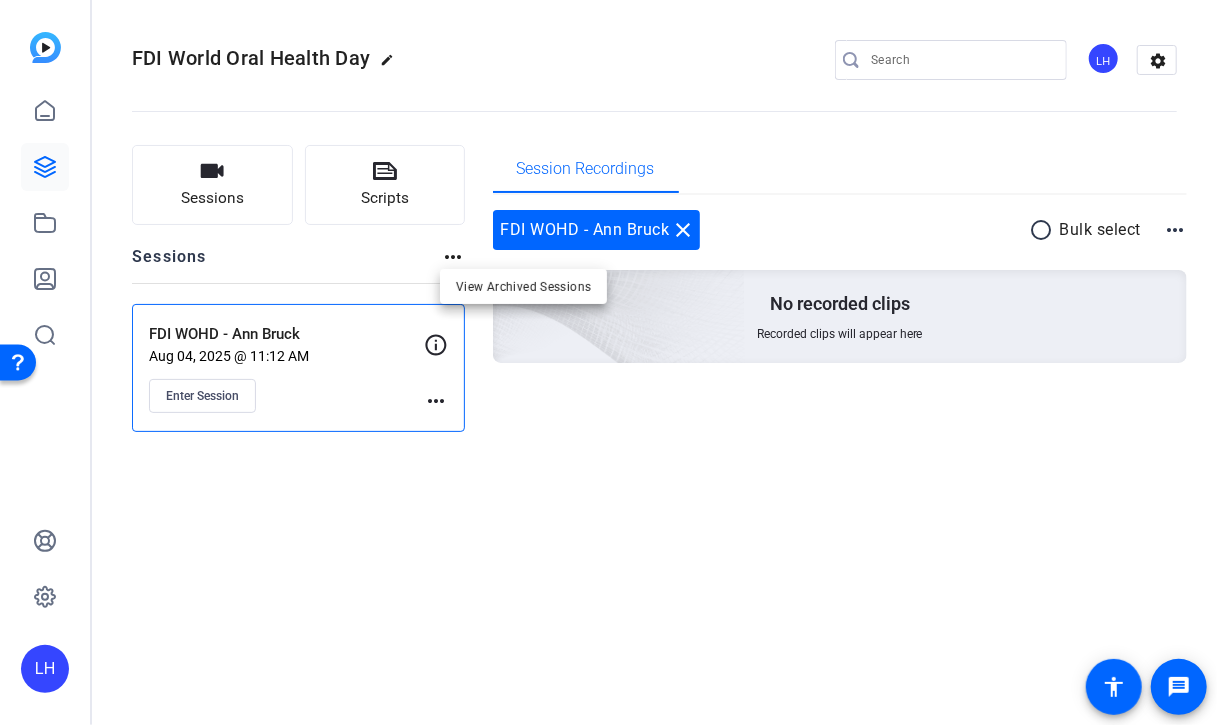 click at bounding box center [608, 362] 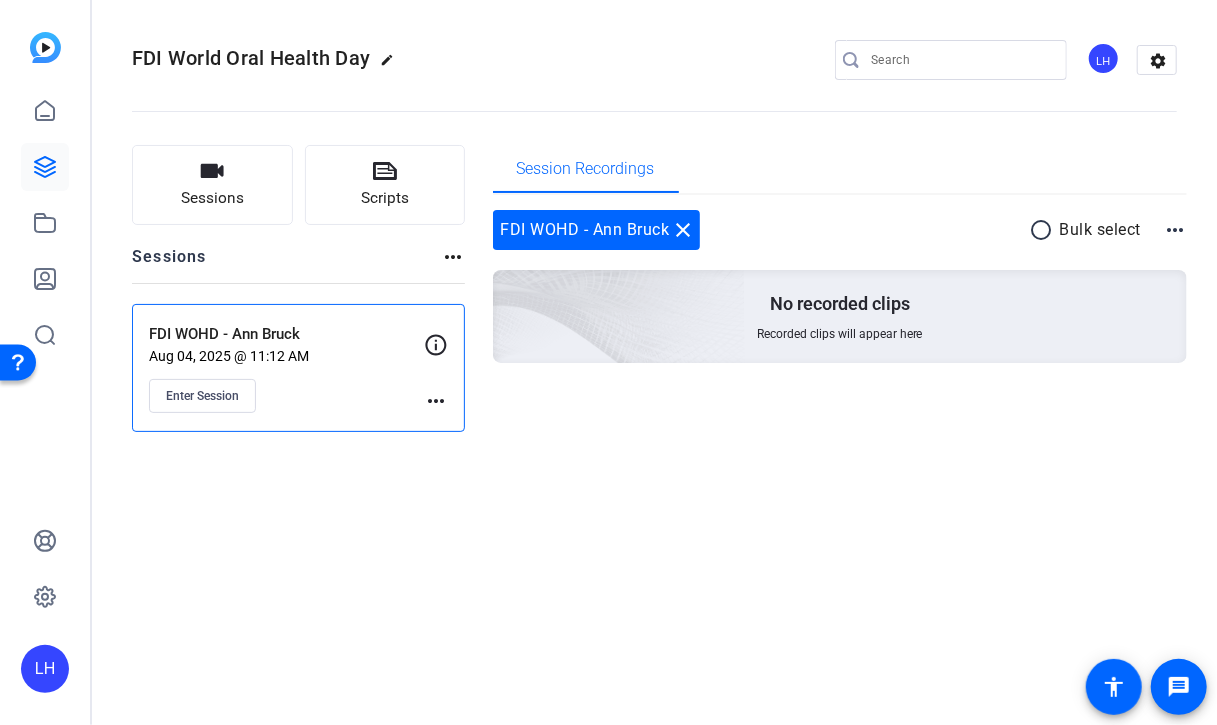 click on "FDI WOHD - Ann Bruck   Aug 04, 2025 @ 11:12 AM  Enter Session" 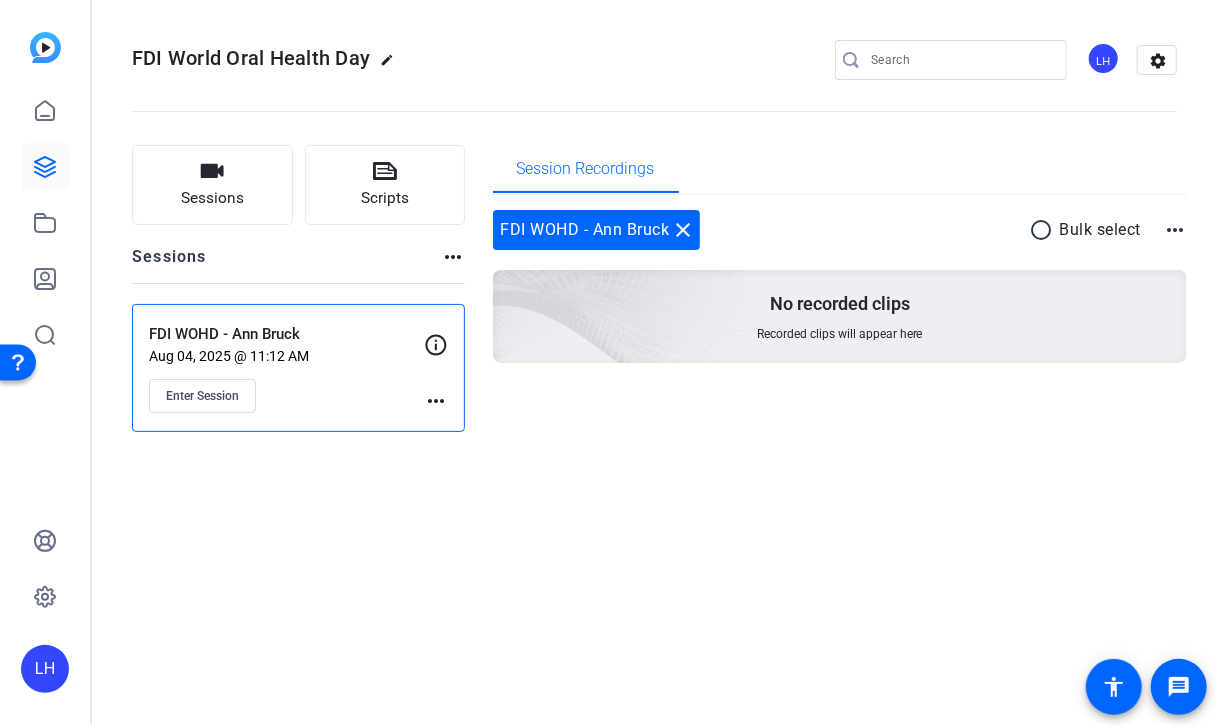 click on "more_horiz" 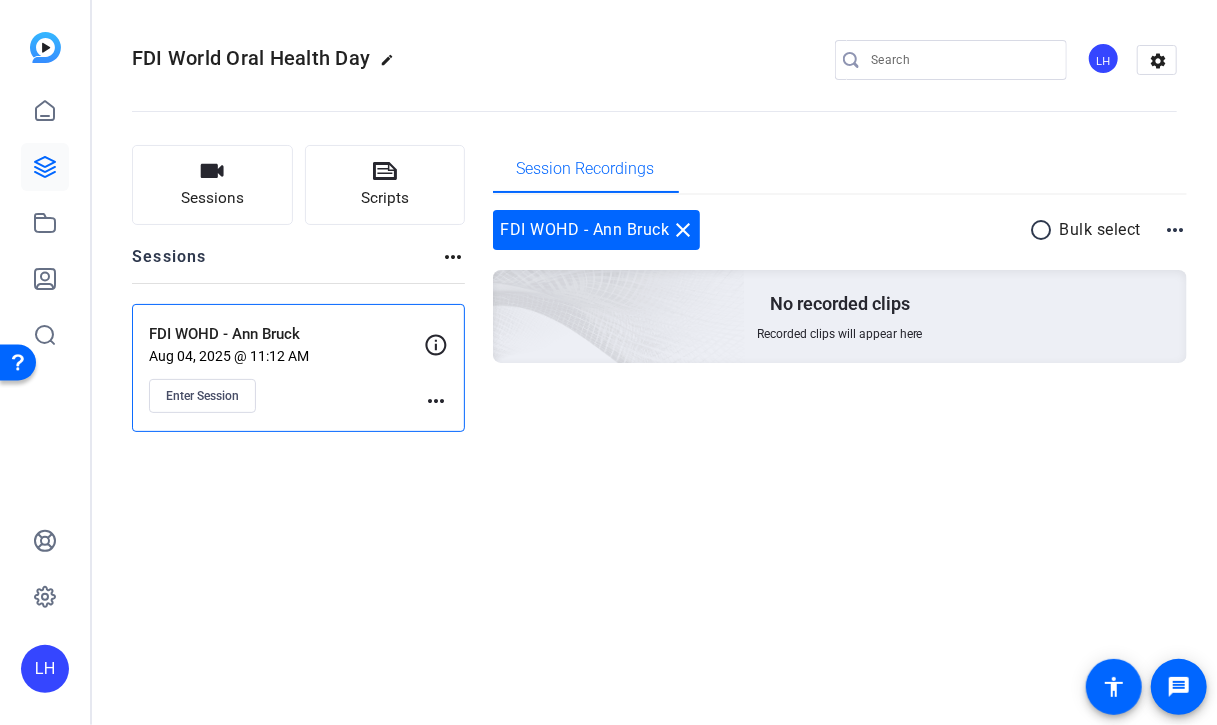 click 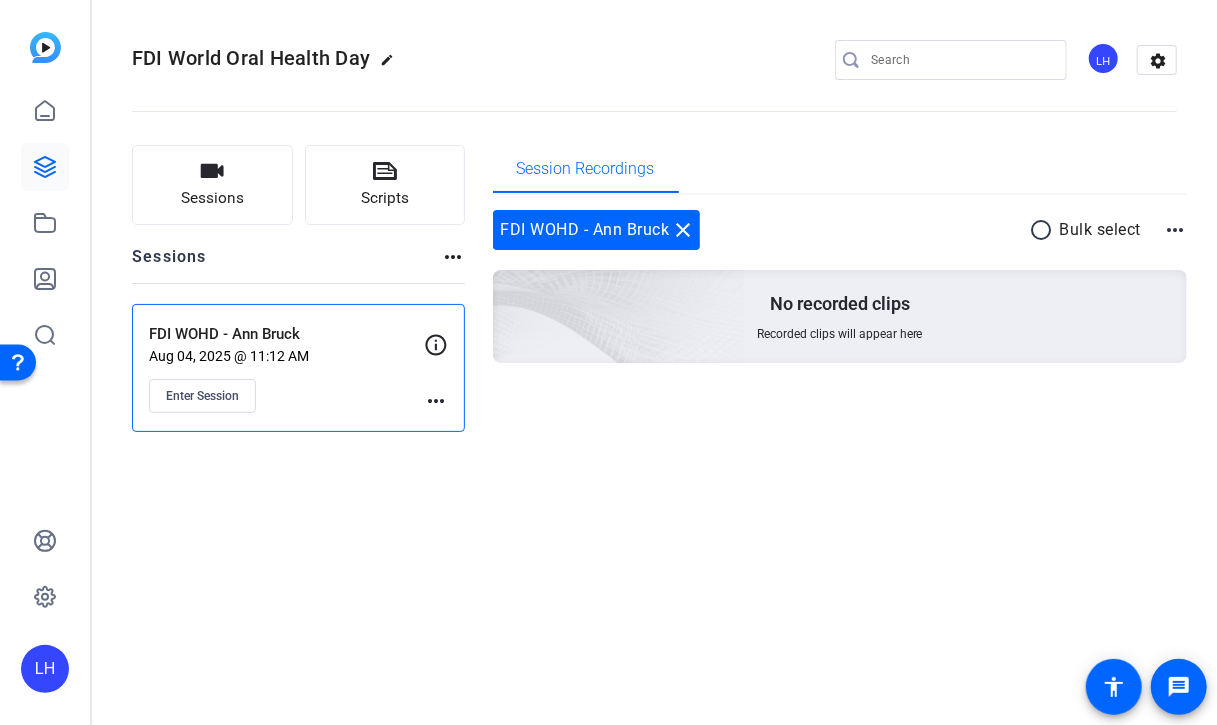 click on "more_horiz" 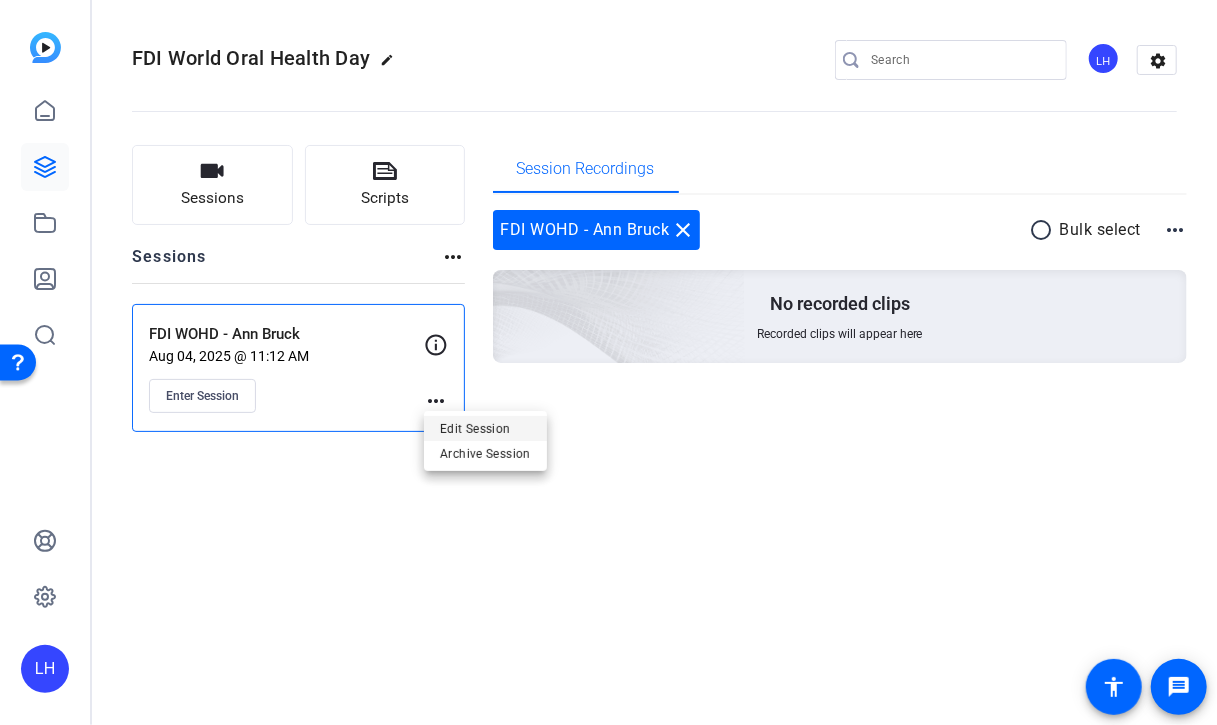 click on "Edit Session" at bounding box center [485, 429] 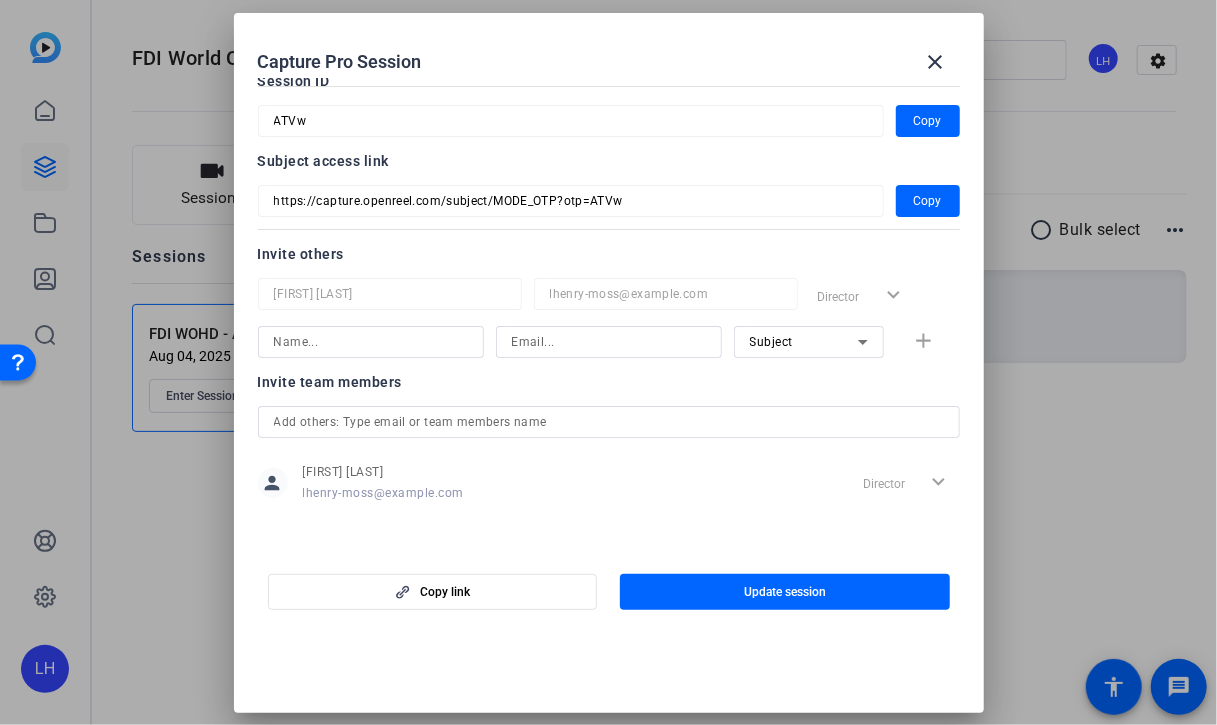 scroll, scrollTop: 0, scrollLeft: 0, axis: both 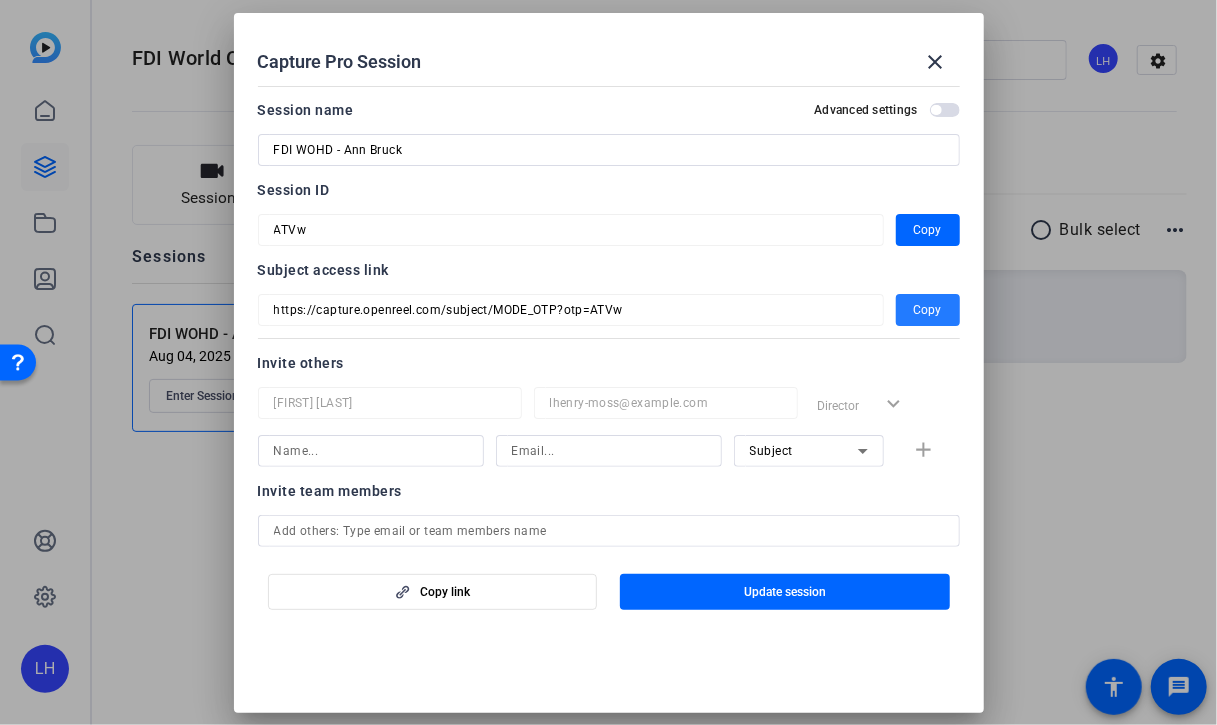click on "Copy" at bounding box center [928, 310] 